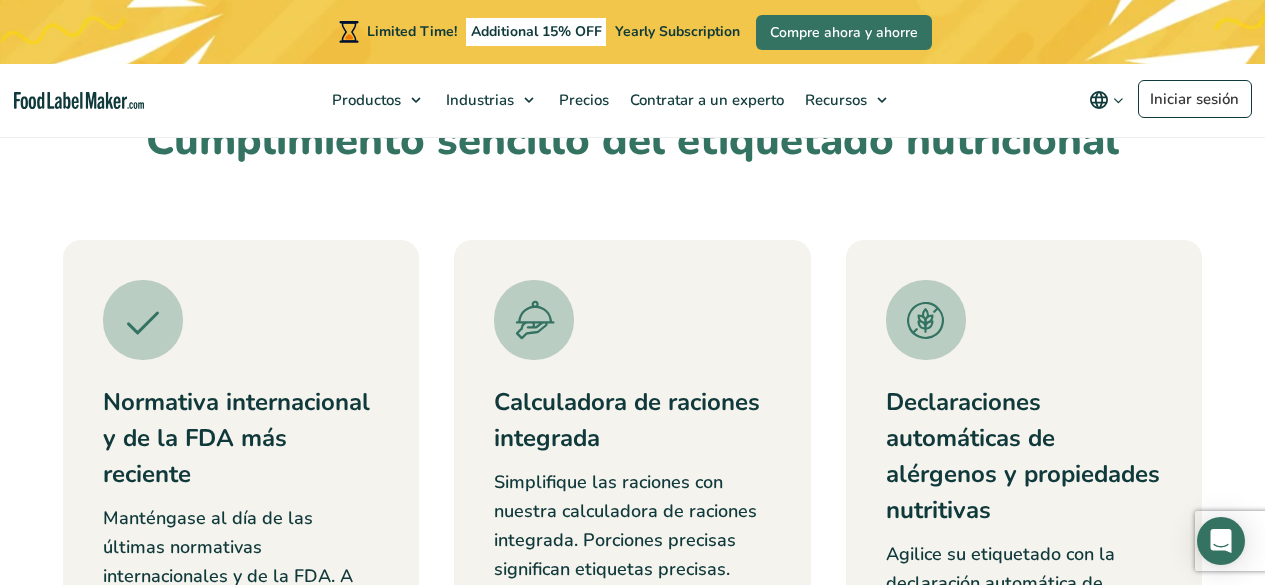 scroll, scrollTop: 66, scrollLeft: 0, axis: vertical 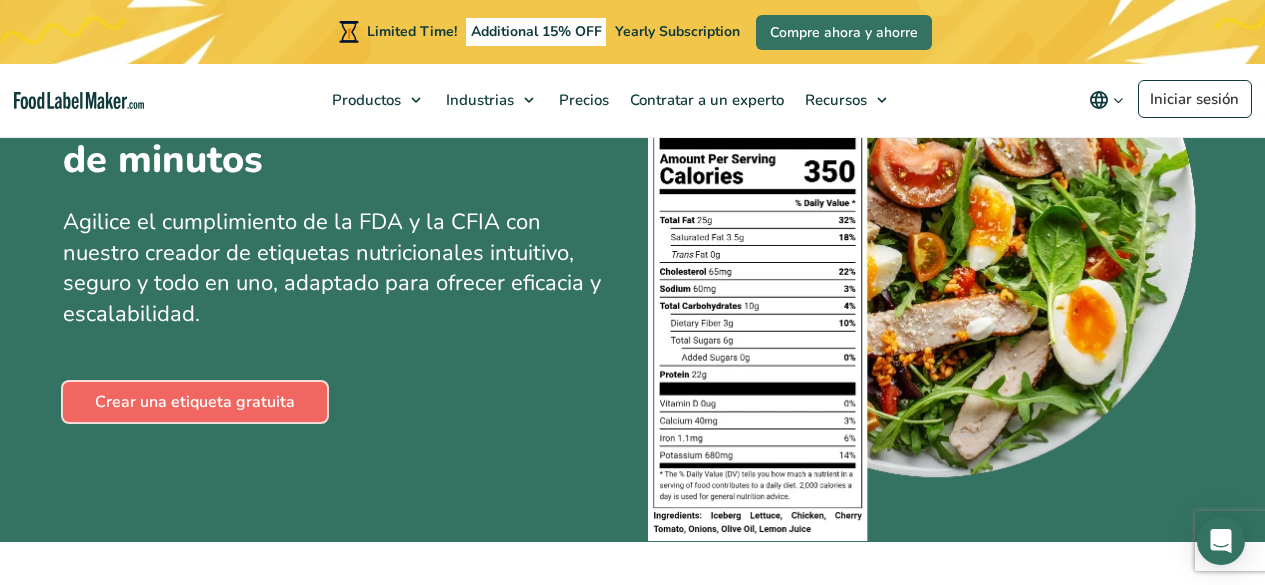 click on "Crear una etiqueta gratuita" at bounding box center (195, 402) 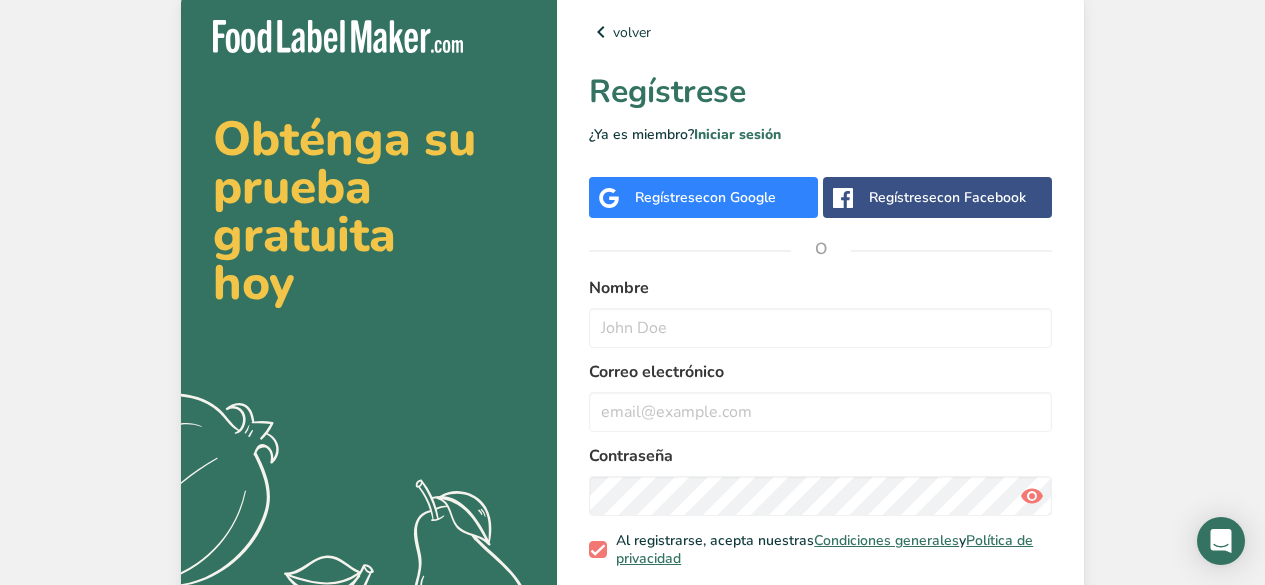 scroll, scrollTop: 0, scrollLeft: 0, axis: both 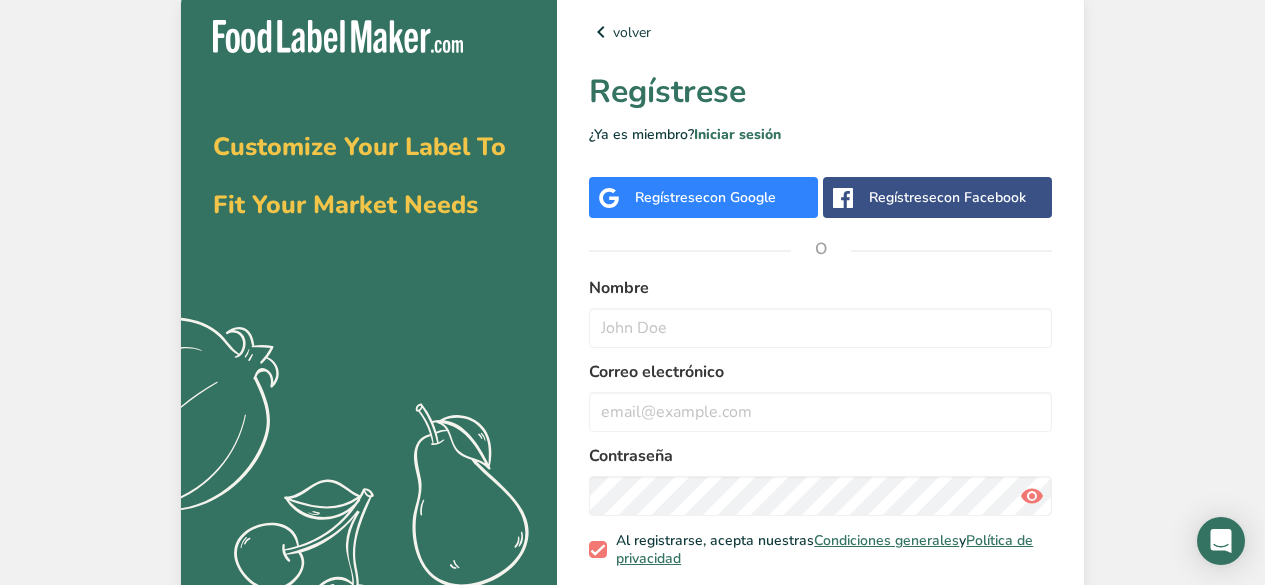 click on "Regístrese  con Google" at bounding box center [705, 197] 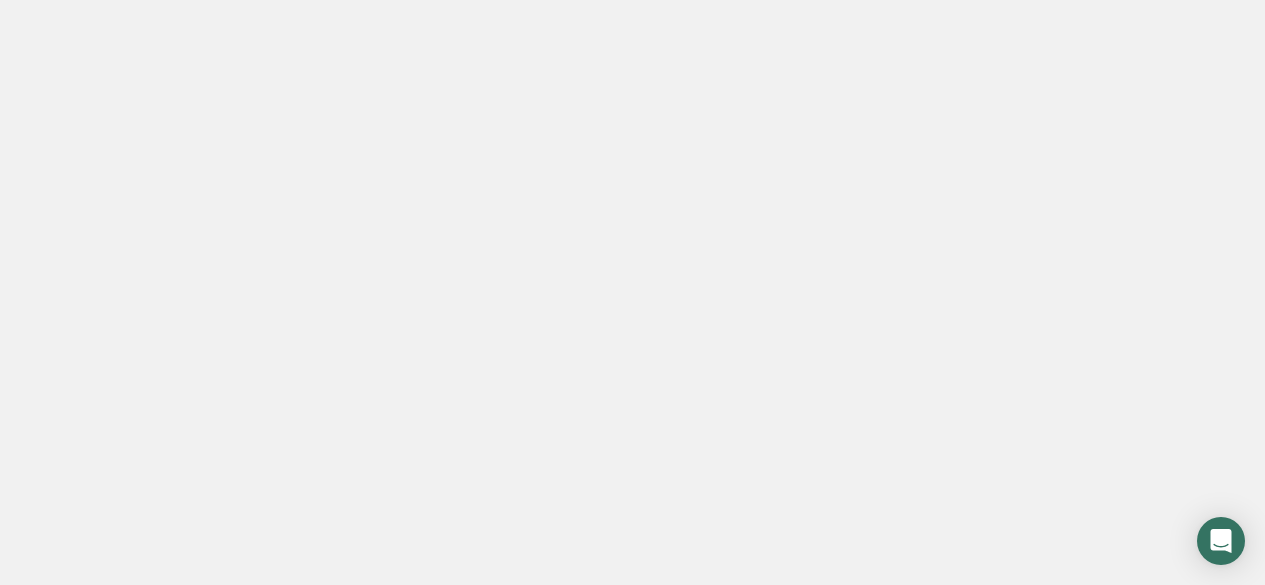 scroll, scrollTop: 0, scrollLeft: 0, axis: both 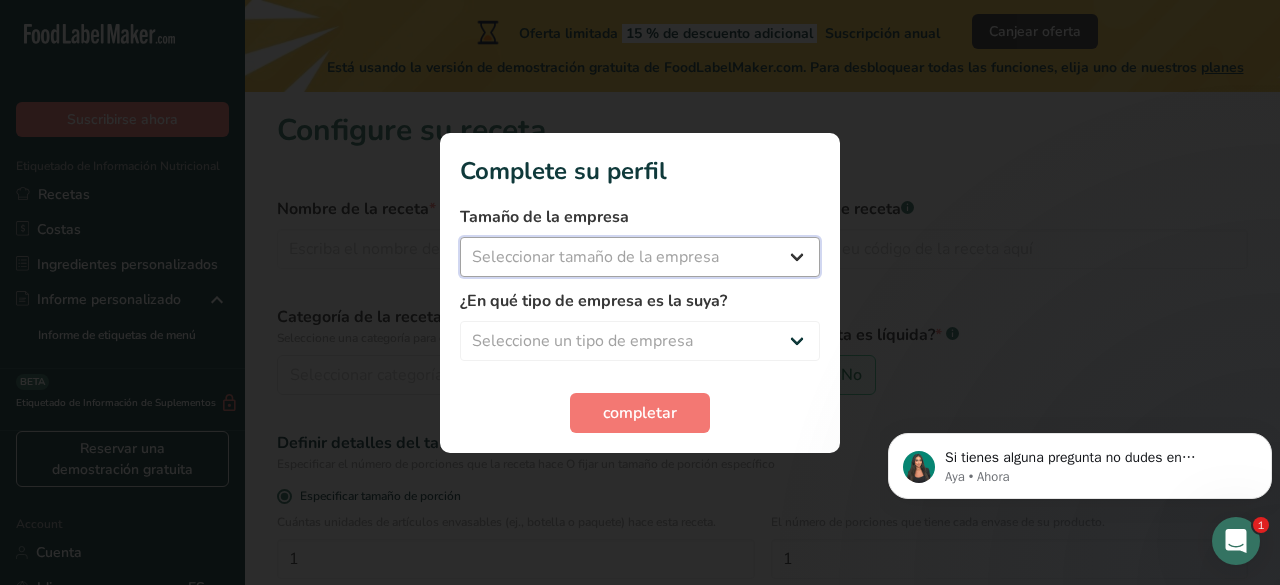 click on "Seleccionar tamaño de la empresa
Menos de 10 empleados
De 10 a 50 empleados
De 51 a 500 empleados
Más de 500 empleados" at bounding box center [640, 257] 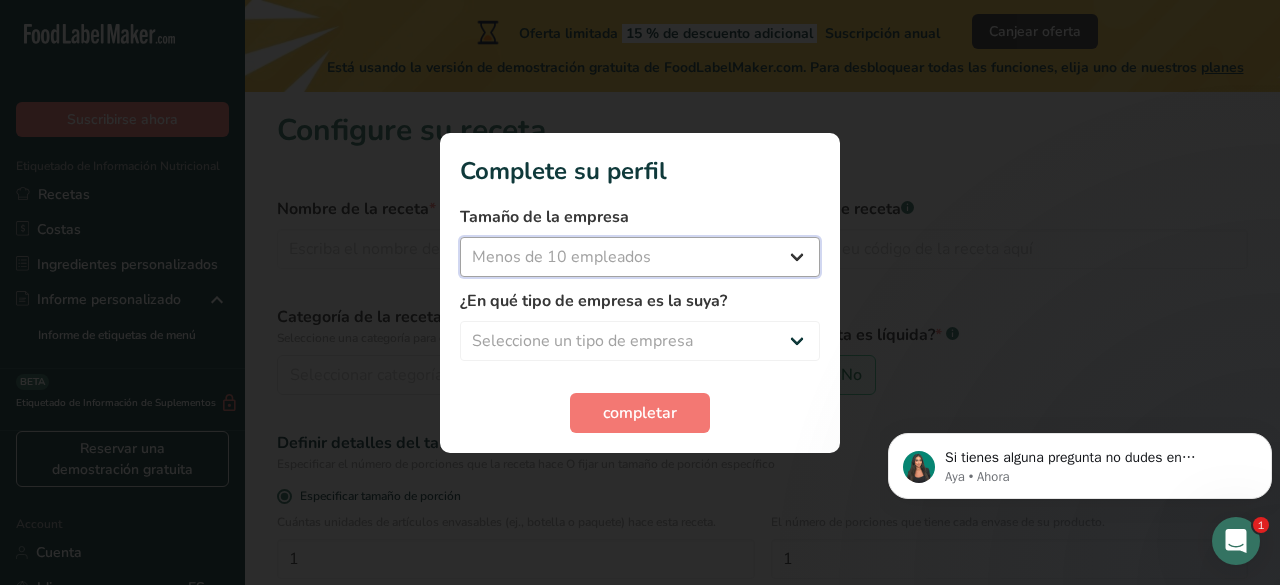 click on "Seleccionar tamaño de la empresa
Menos de 10 empleados
De 10 a 50 empleados
De 51 a 500 empleados
Más de 500 empleados" at bounding box center (640, 257) 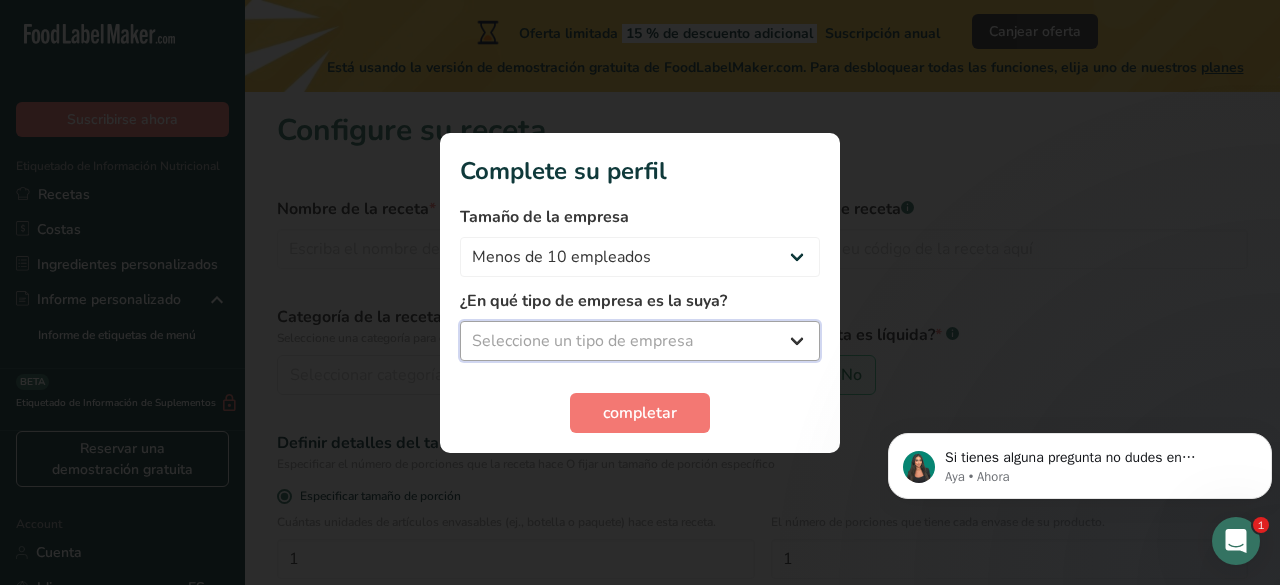 click on "Seleccione un tipo de empresa
Fabricante de alimentos envasados
Restaurante y cafetería
Panadería
Empresa de comidas preparadas y cáterin
Nutricionista
Bloguero gastronómico
Entrenador personal
Otro" at bounding box center (640, 341) 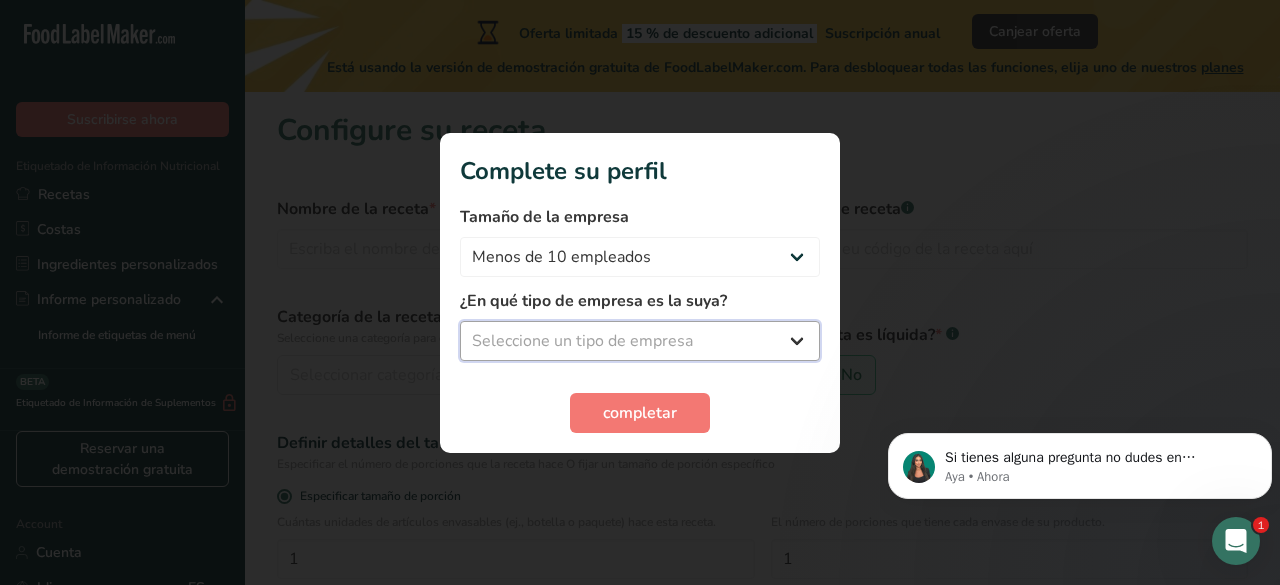 select on "1" 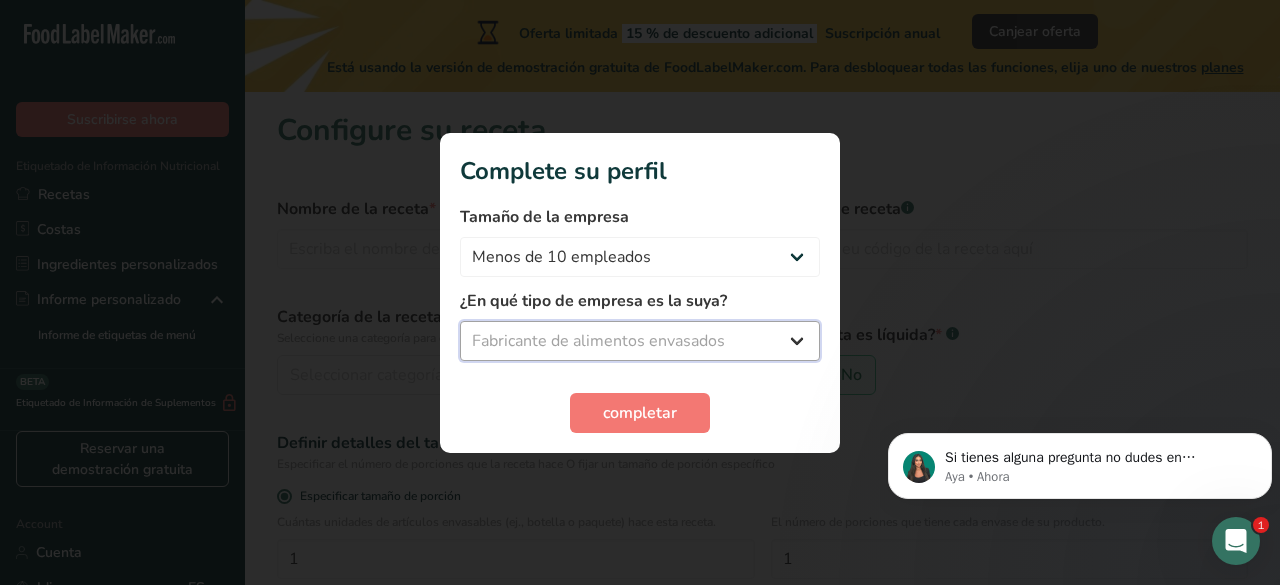 click on "Seleccione un tipo de empresa
Fabricante de alimentos envasados
Restaurante y cafetería
Panadería
Empresa de comidas preparadas y cáterin
Nutricionista
Bloguero gastronómico
Entrenador personal
Otro" at bounding box center (640, 341) 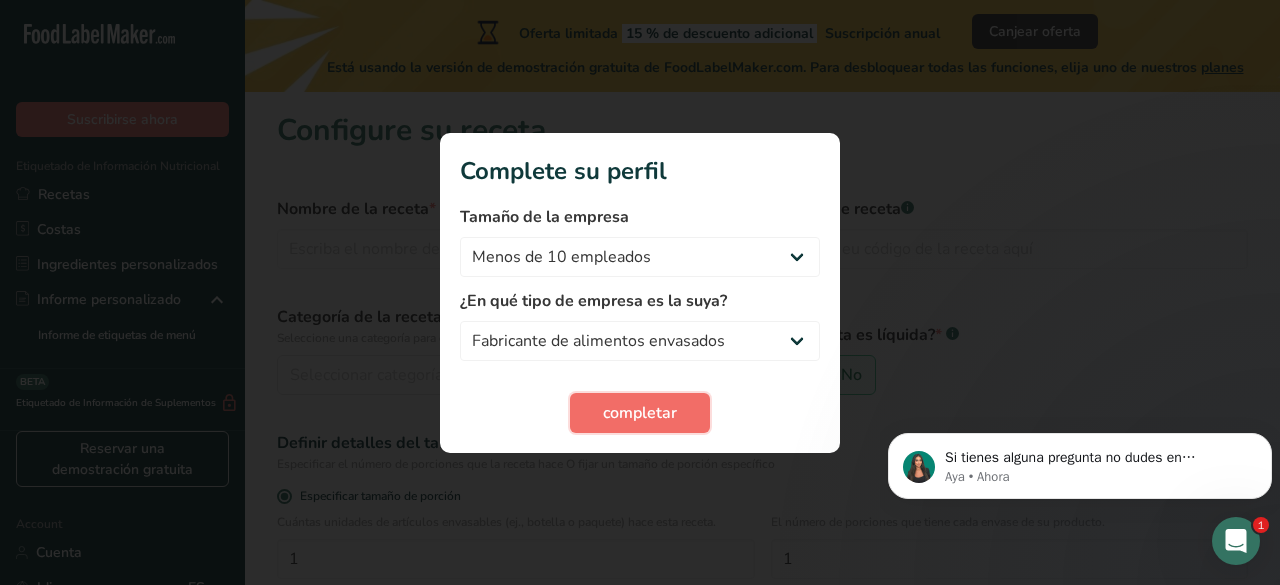 click on "completar" at bounding box center [640, 413] 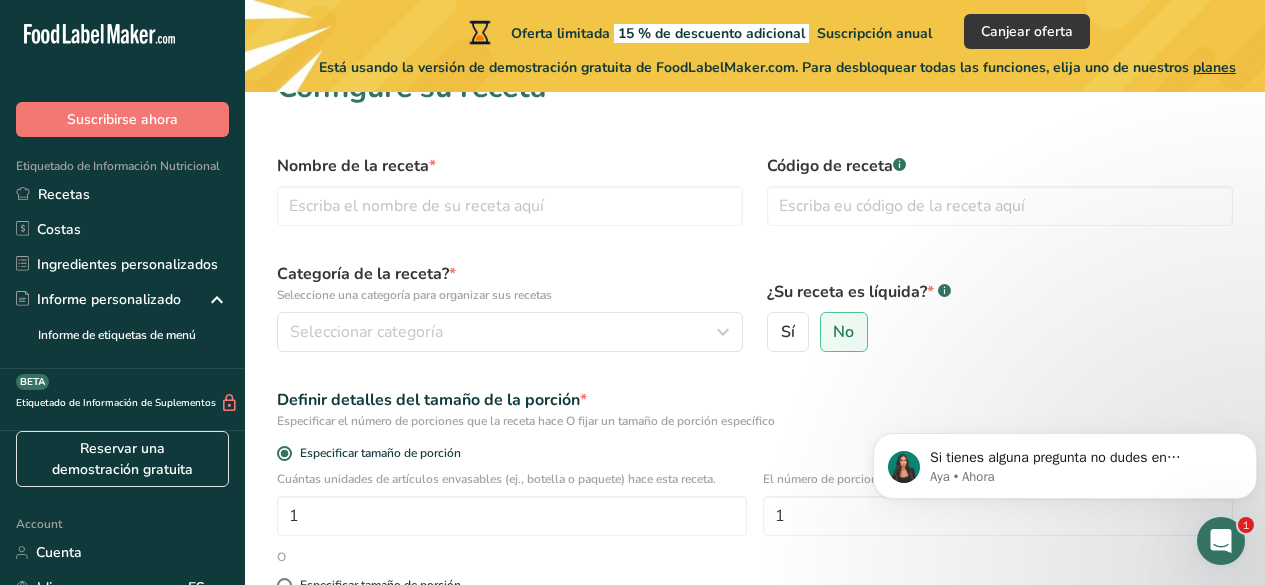 scroll, scrollTop: 42, scrollLeft: 0, axis: vertical 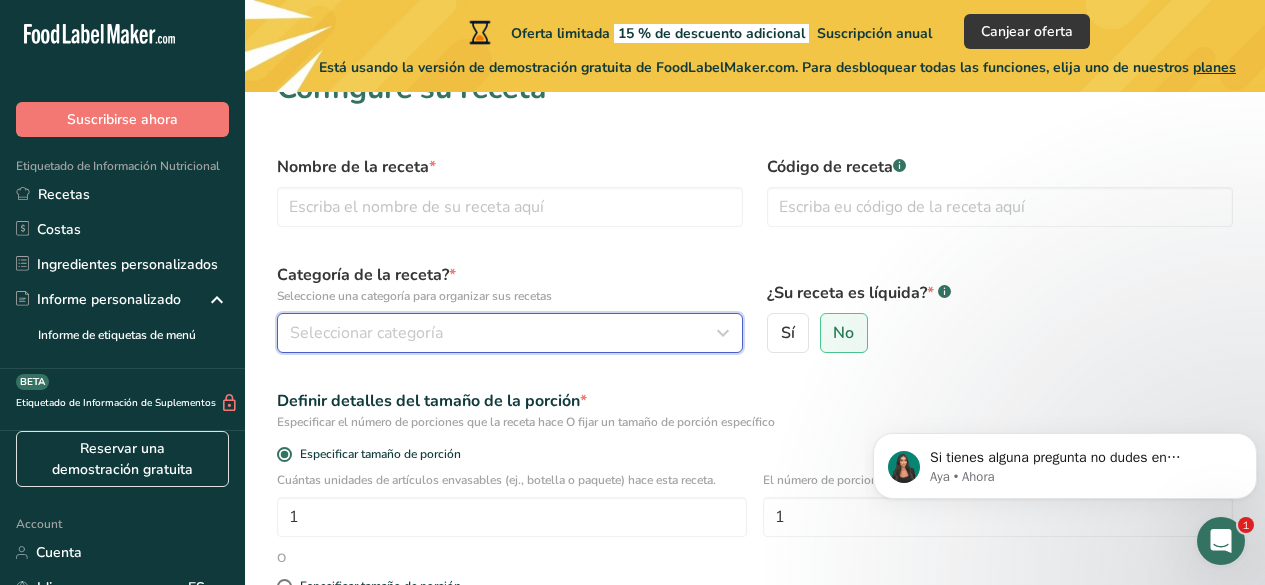 click on "Seleccionar categoría" at bounding box center [366, 333] 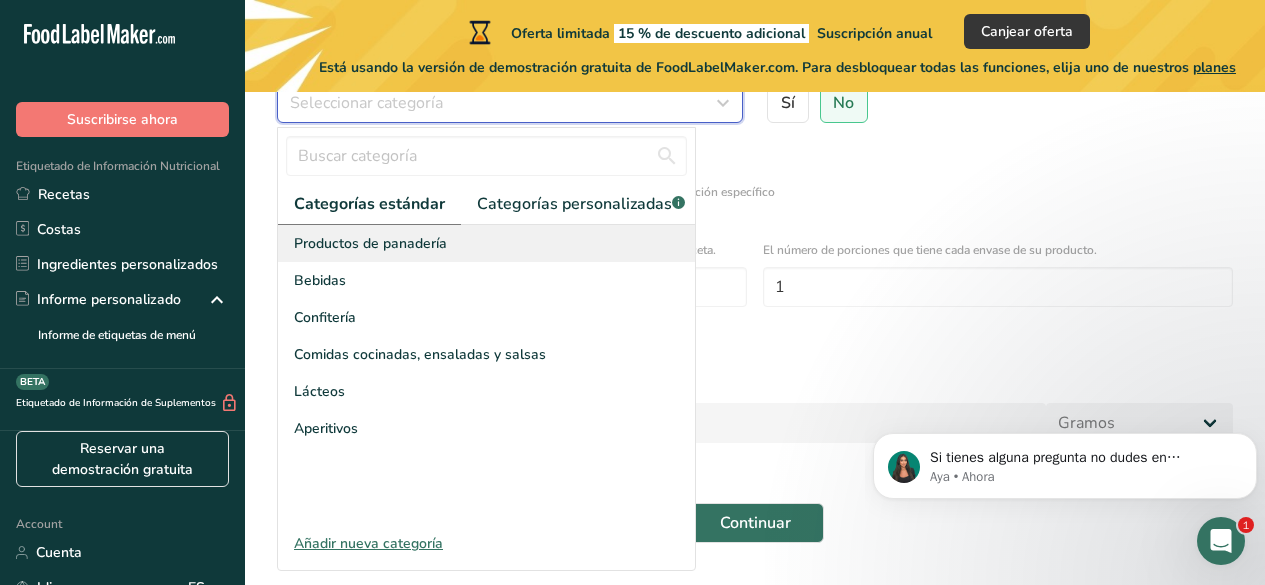 scroll, scrollTop: 292, scrollLeft: 0, axis: vertical 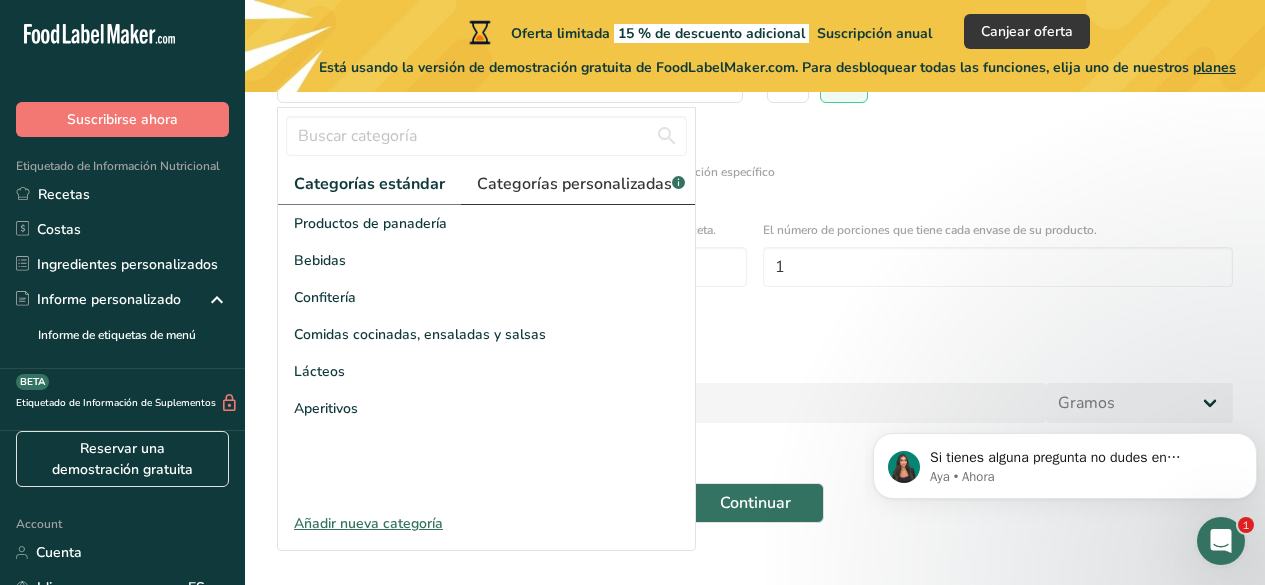 click on "Categorías personalizadas
.a-a{fill:#347362;}.b-a{fill:#fff;}" at bounding box center (581, 184) 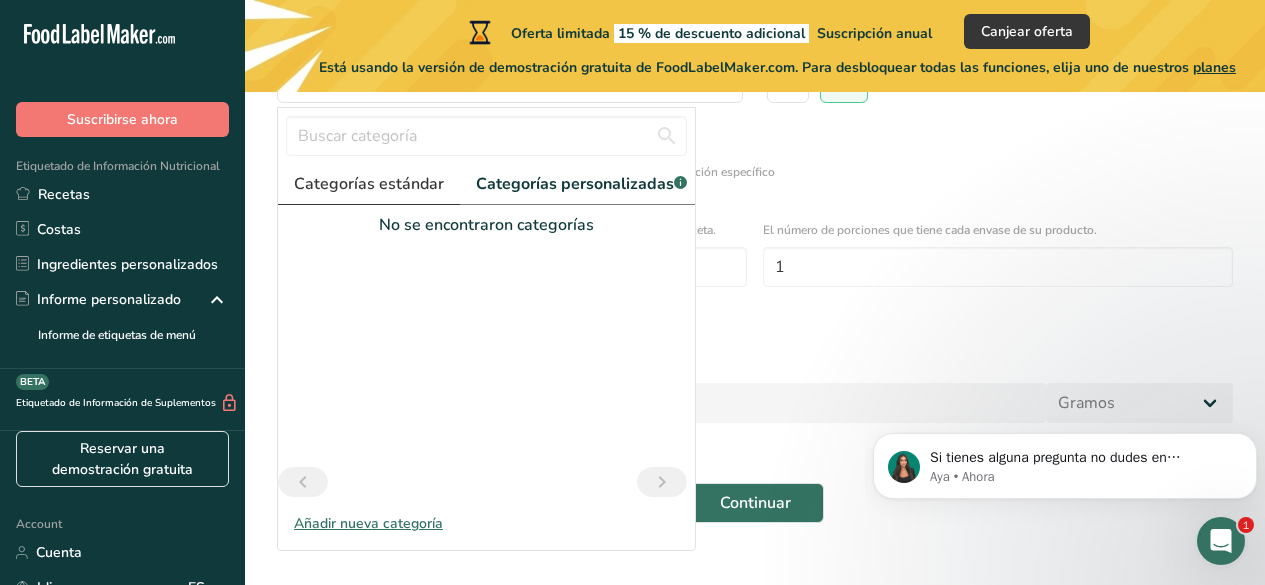 click on "Categorías estándar" at bounding box center [369, 184] 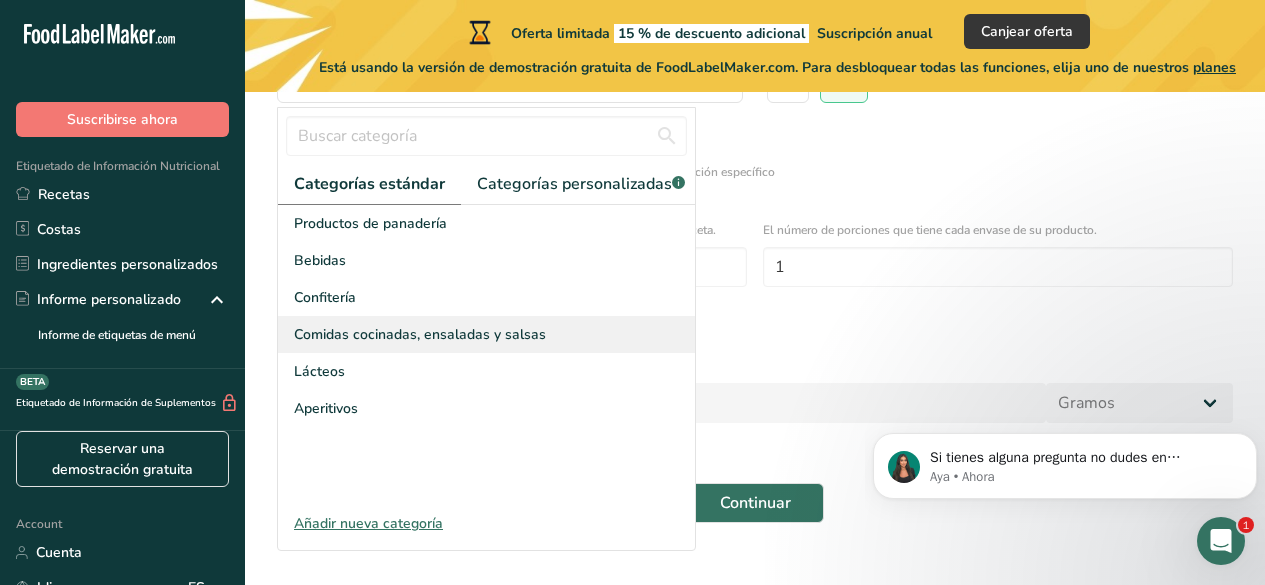 click on "Comidas cocinadas, ensaladas y salsas" at bounding box center [486, 334] 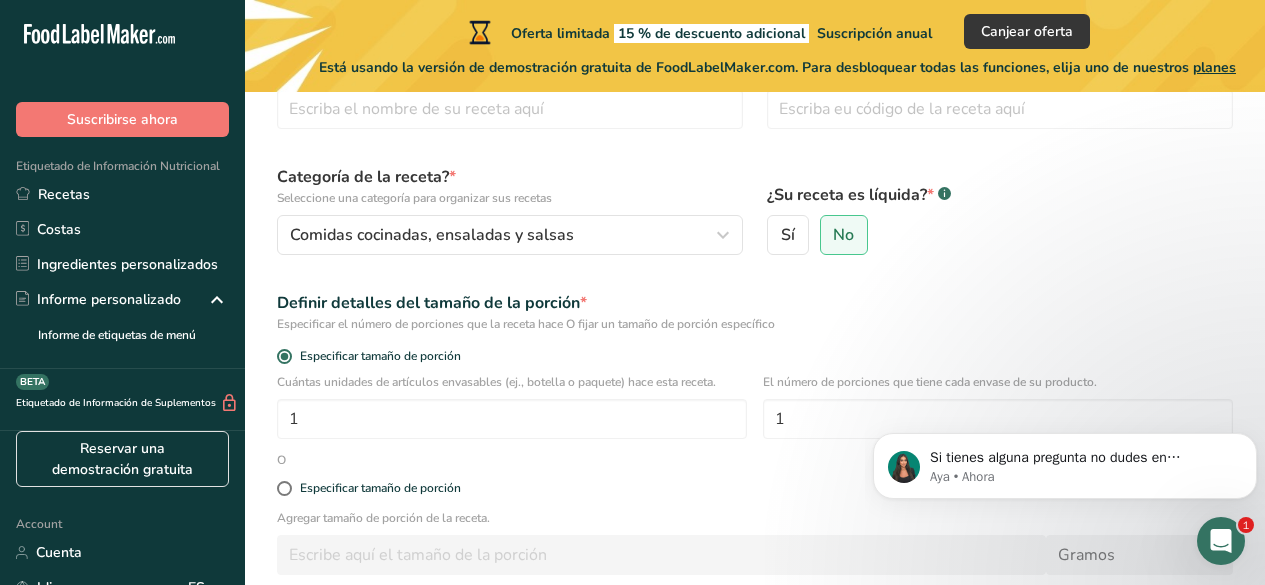 scroll, scrollTop: 0, scrollLeft: 0, axis: both 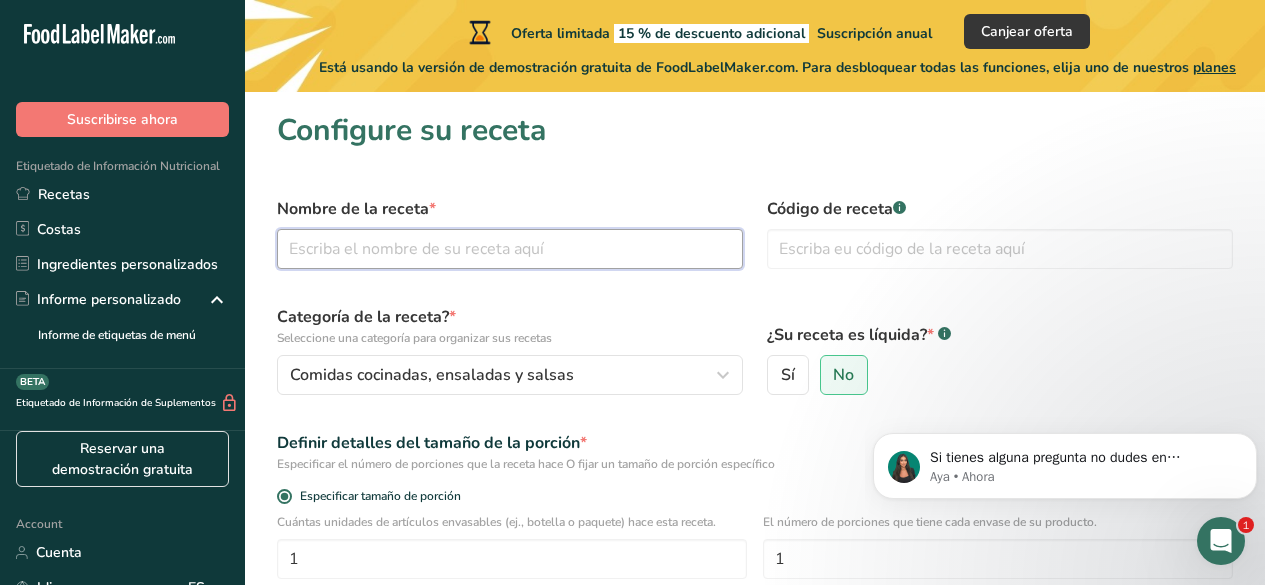 click at bounding box center [510, 249] 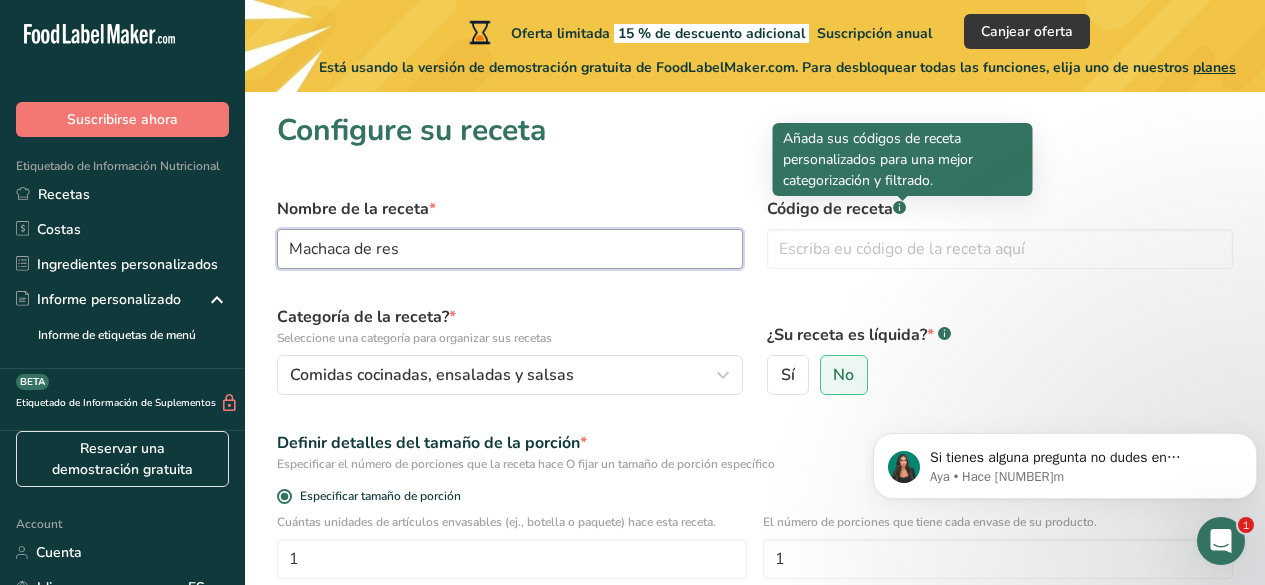 type on "Machaca de res" 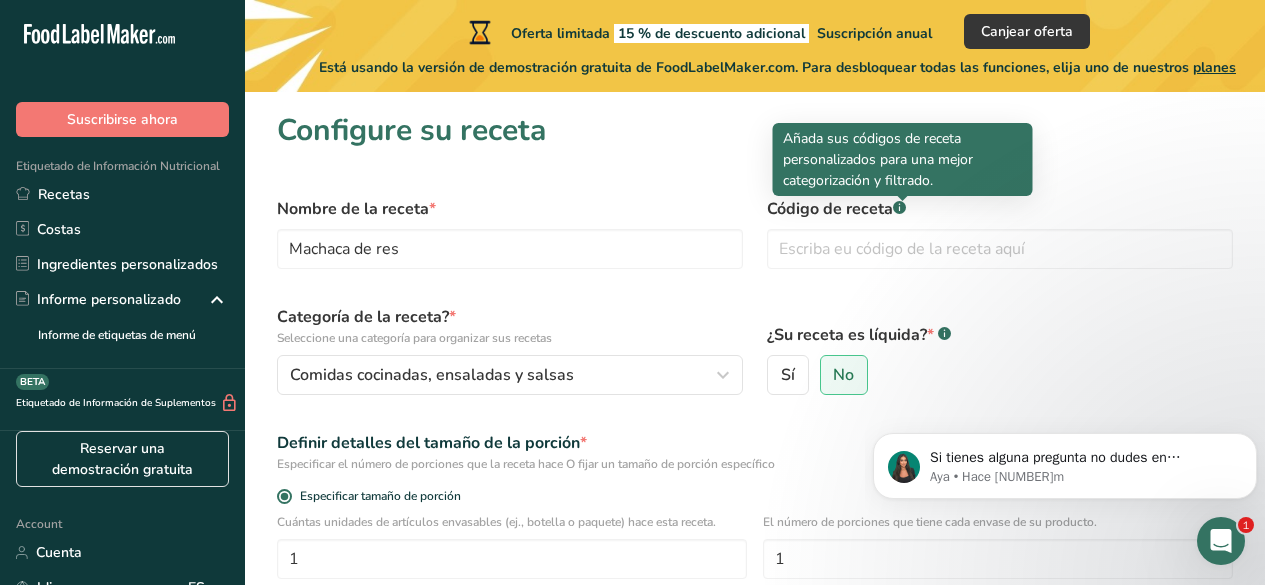 click 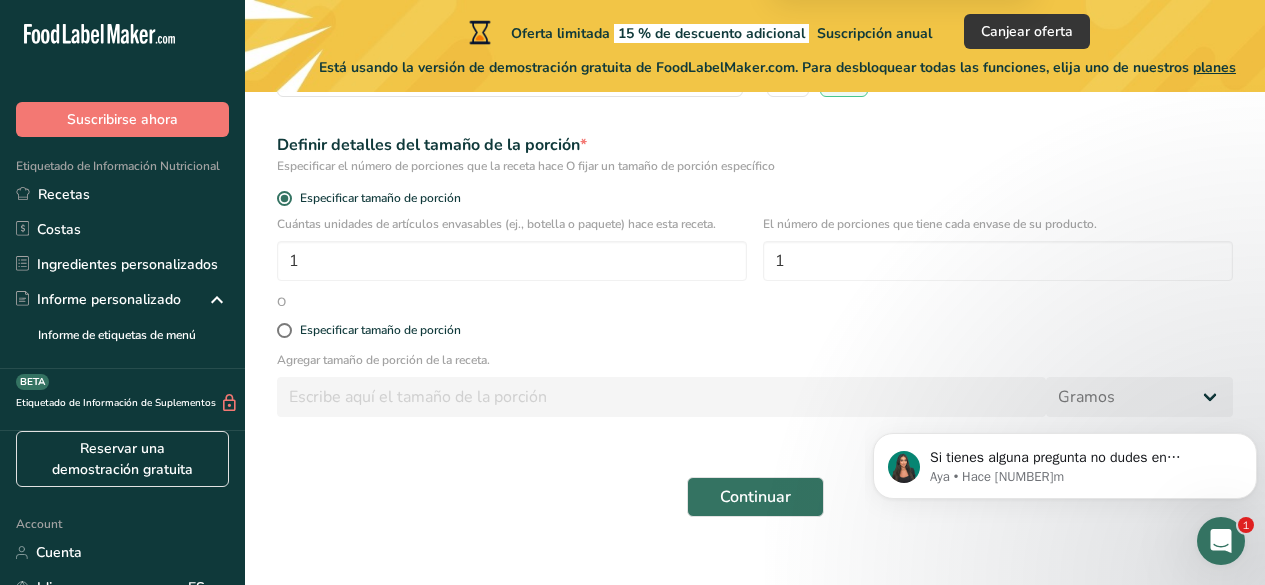 scroll, scrollTop: 326, scrollLeft: 0, axis: vertical 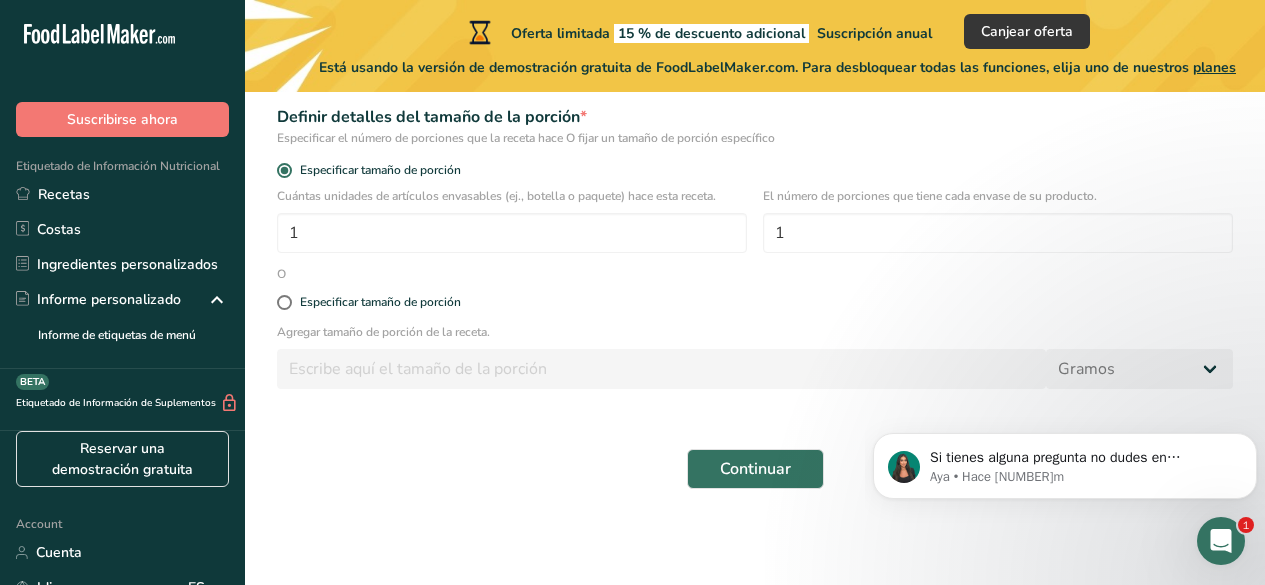 click on "Continuar" at bounding box center [755, 469] 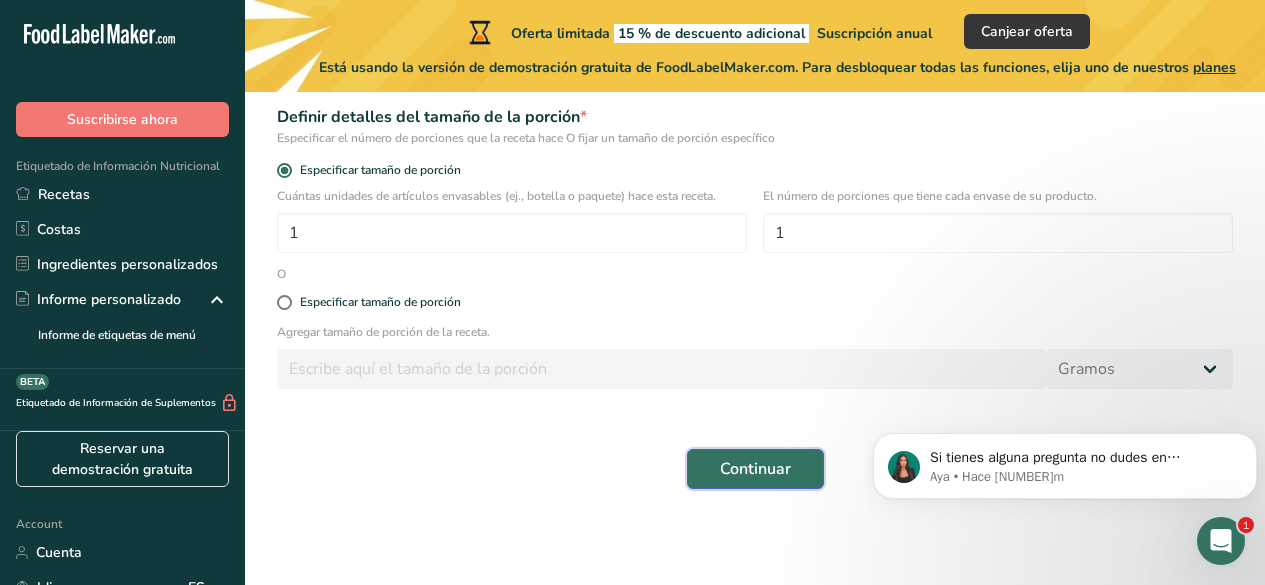 click on "Continuar" at bounding box center (755, 469) 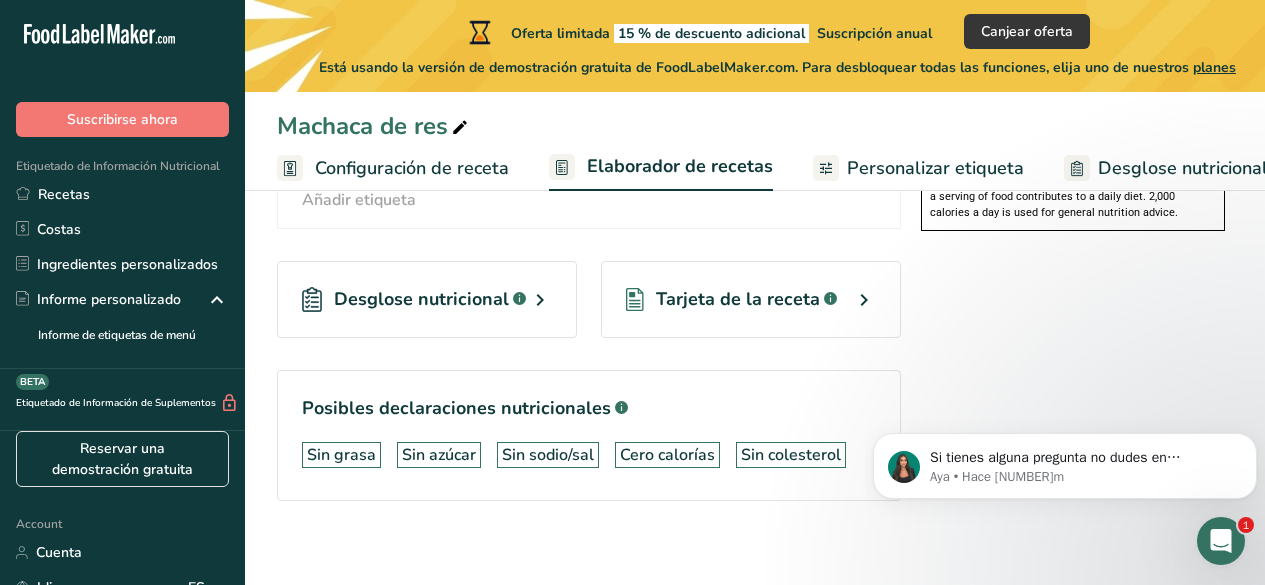 scroll, scrollTop: 709, scrollLeft: 0, axis: vertical 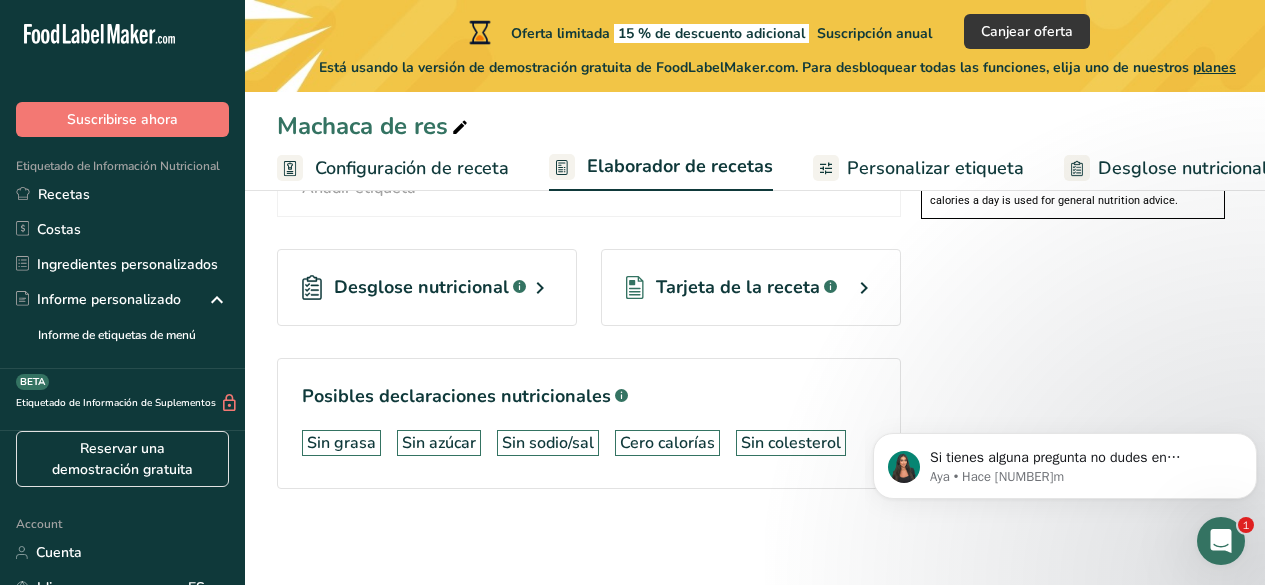 click on "Personalizar etiqueta" at bounding box center [935, 168] 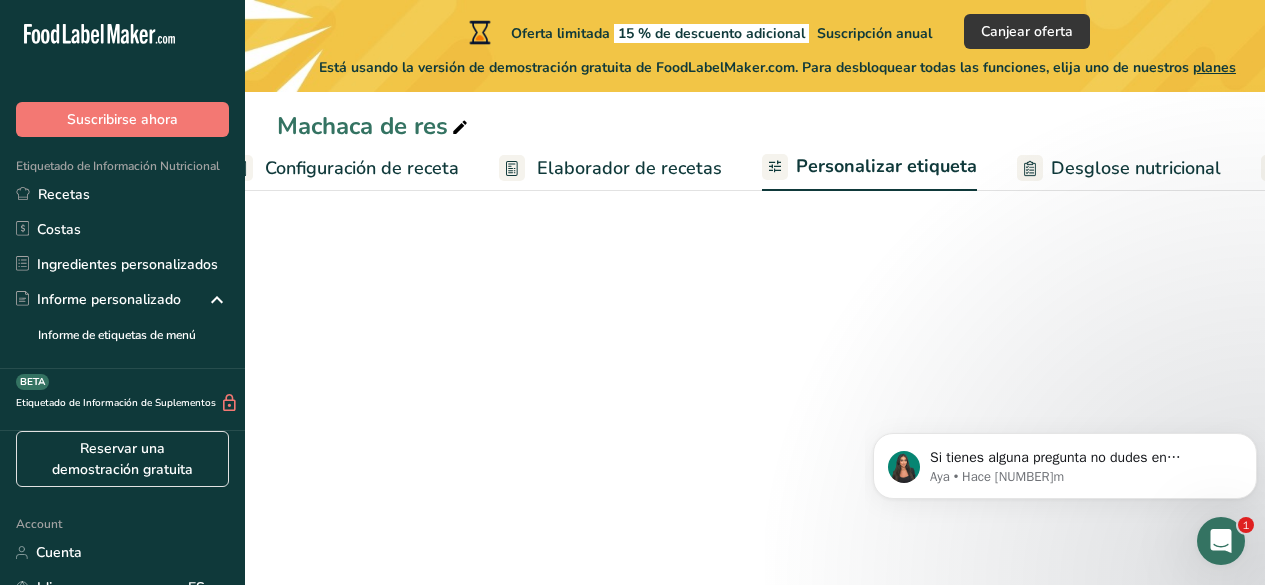 scroll, scrollTop: 0, scrollLeft: 200, axis: horizontal 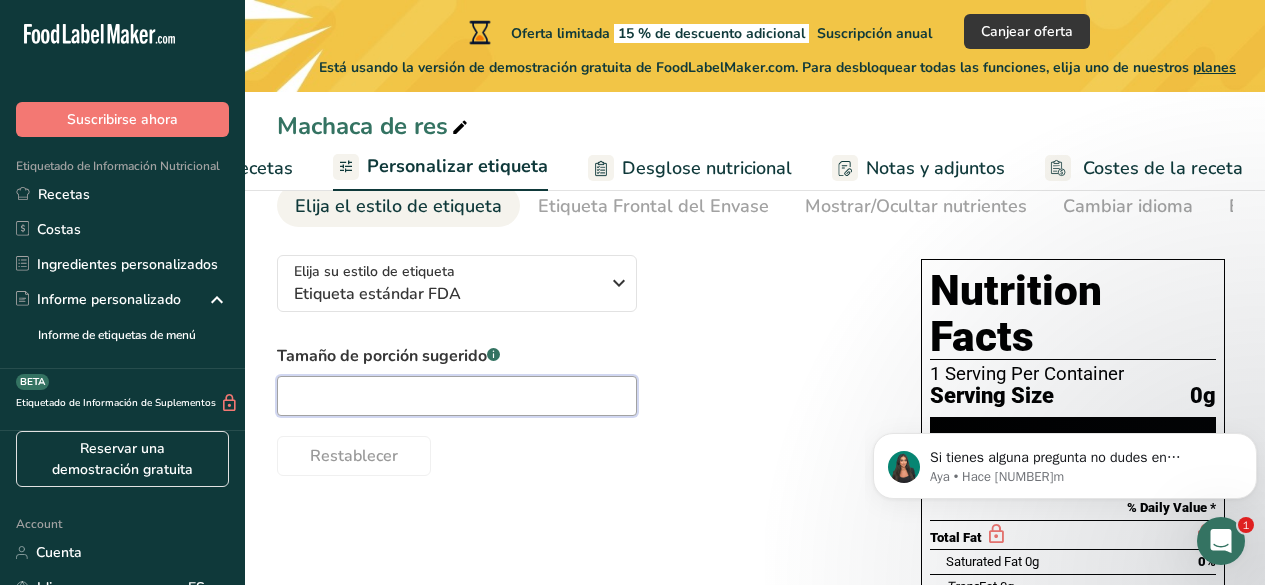 click at bounding box center [457, 396] 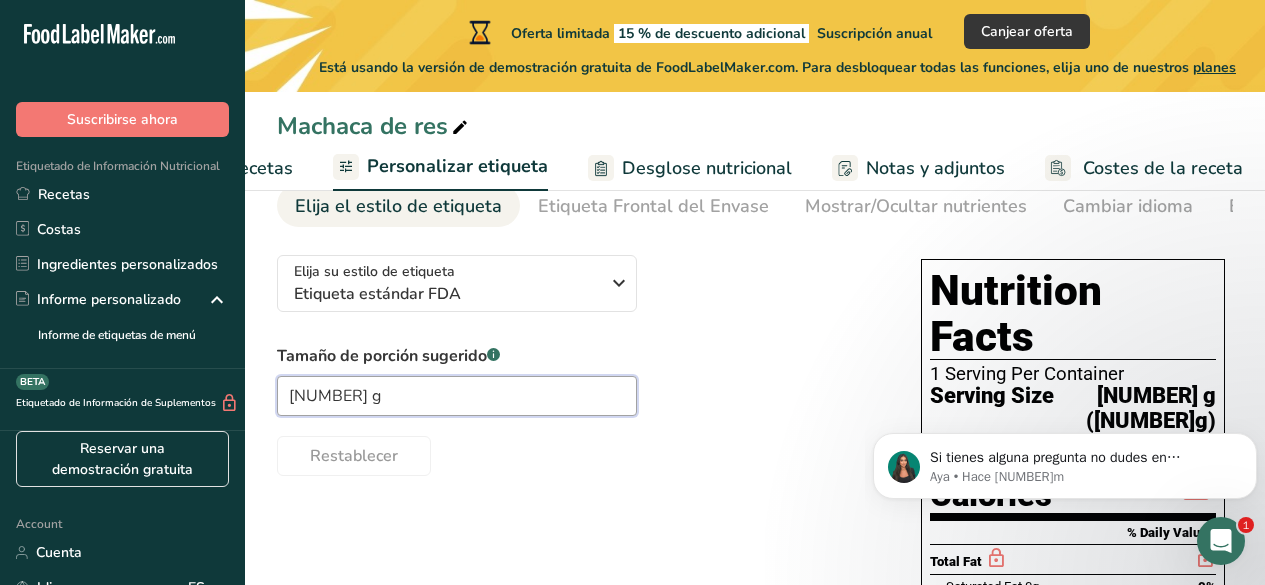 type on "[NUMBER] g" 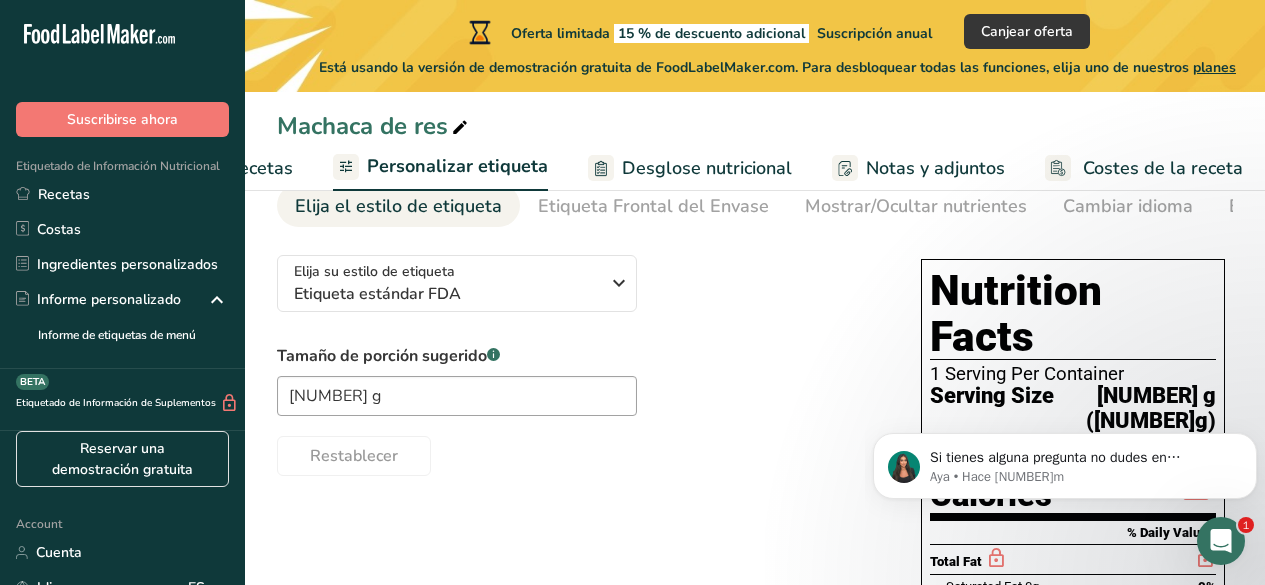 click on "Restablecer" at bounding box center (579, 452) 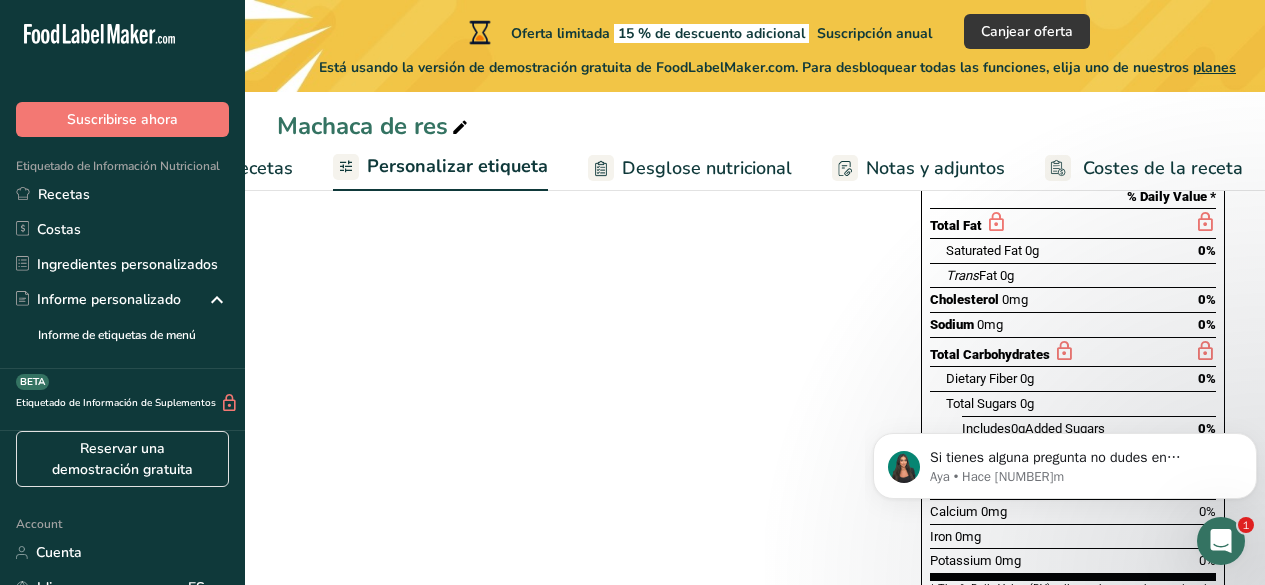 scroll, scrollTop: 476, scrollLeft: 0, axis: vertical 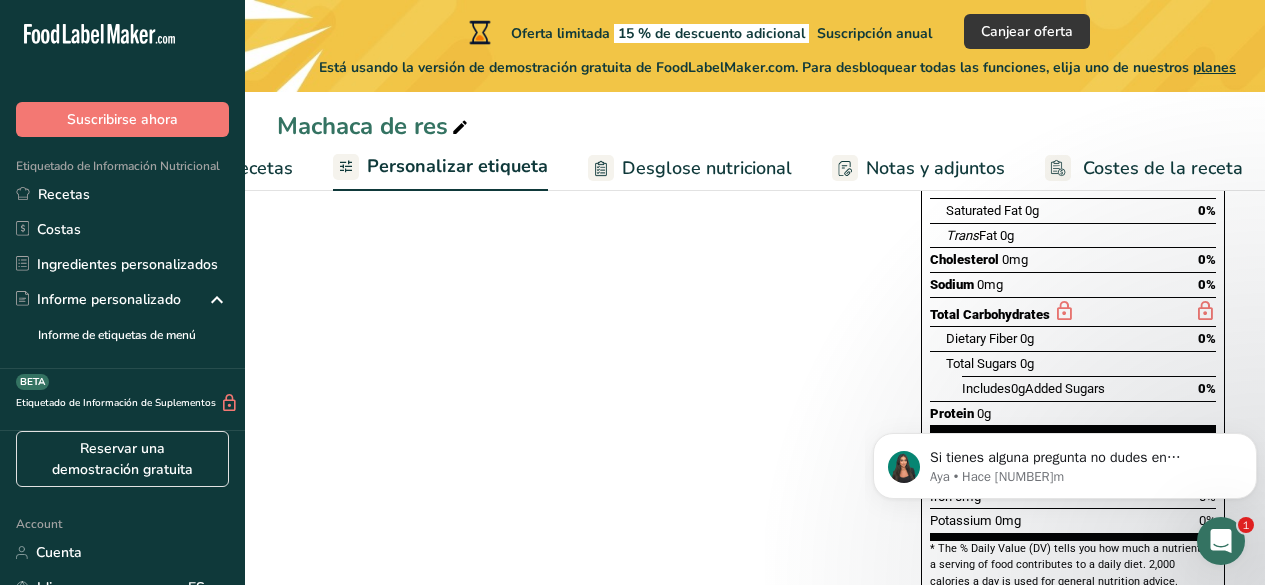 click on "Elija su estilo de etiqueta
Etiqueta estándar FDA
EE. UU. (FDA)
Etiqueta estándar FDA
Etiqueta tabular FDA
Etiqueta lineal FDA
Etiqueta simplificada FDA
Etiqueta FDA de dos columnas (Por porción/Por envase)
Etiqueta FDA de dos columnas (Tal como se vende/Tal como se prepara)
Etiqueta estándar FDA agregada
Etiqueta estándar FDA con micronutrientes listados lado a lado
Reino Unido (FSA)
Etiqueta obligatoria del Reino Unido "Parte trasera del envase"
Etiqueta de semáforo del Reino Unido "Parte frontal del envase"
Canadá (CFIA)" at bounding box center [755, 241] 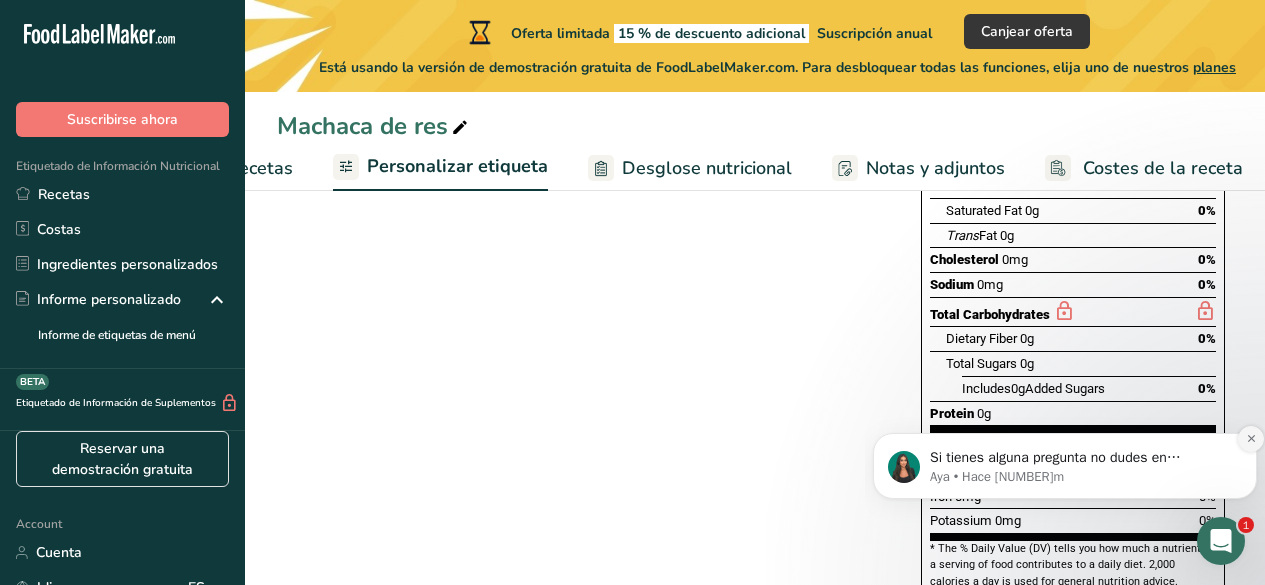 click at bounding box center [1251, 439] 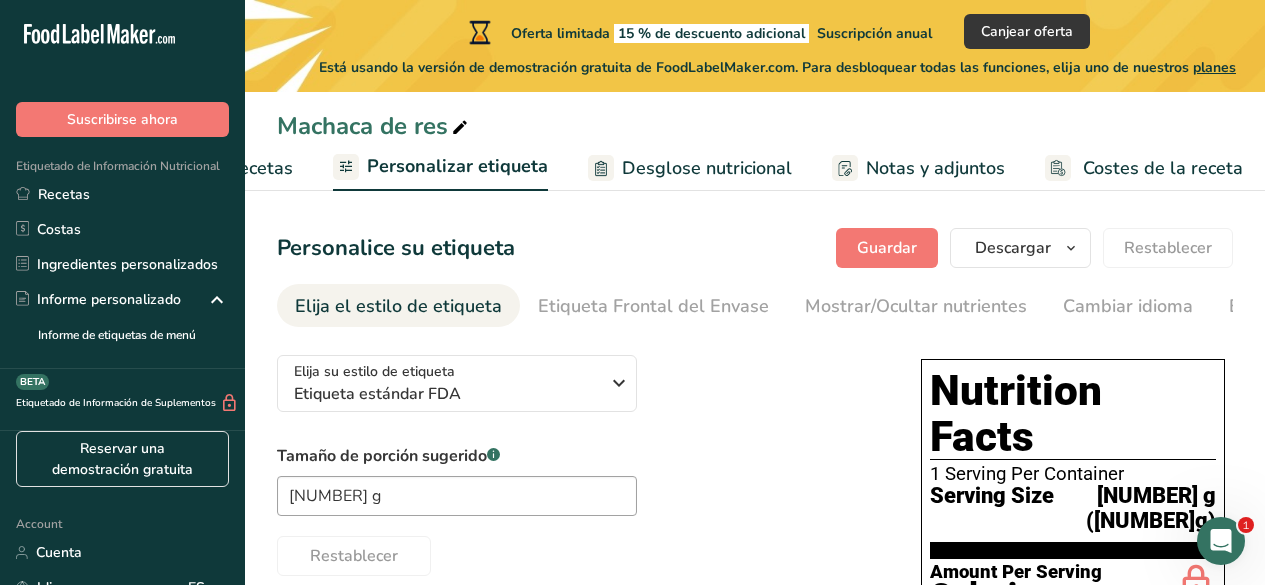 scroll, scrollTop: 0, scrollLeft: 0, axis: both 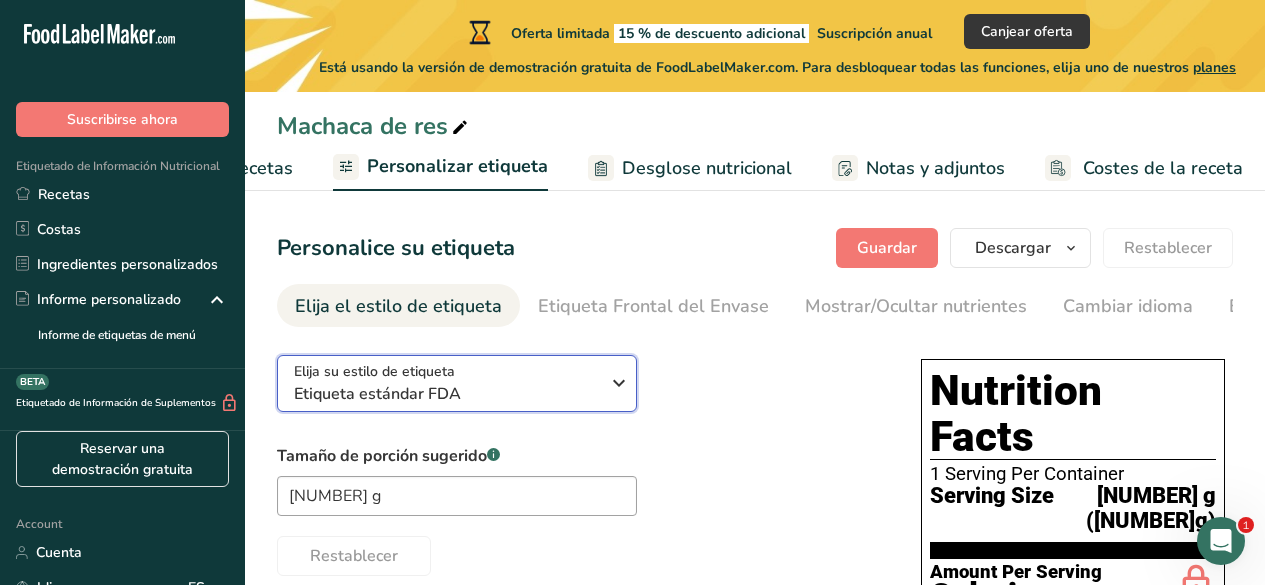 click on "Etiqueta estándar FDA" at bounding box center (446, 394) 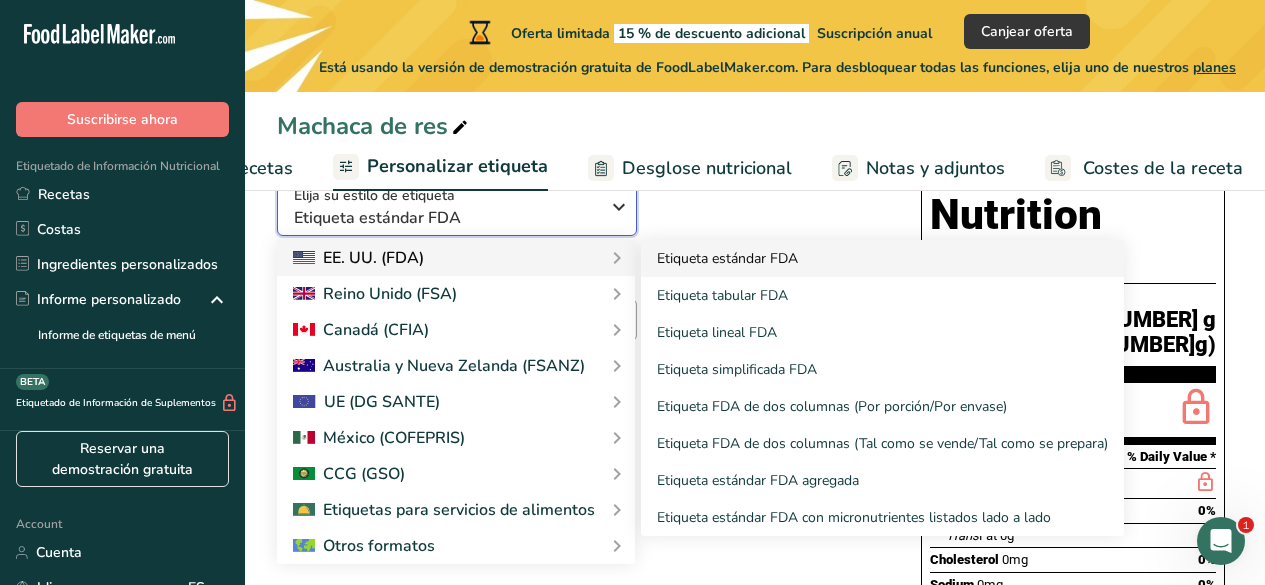 scroll, scrollTop: 150, scrollLeft: 0, axis: vertical 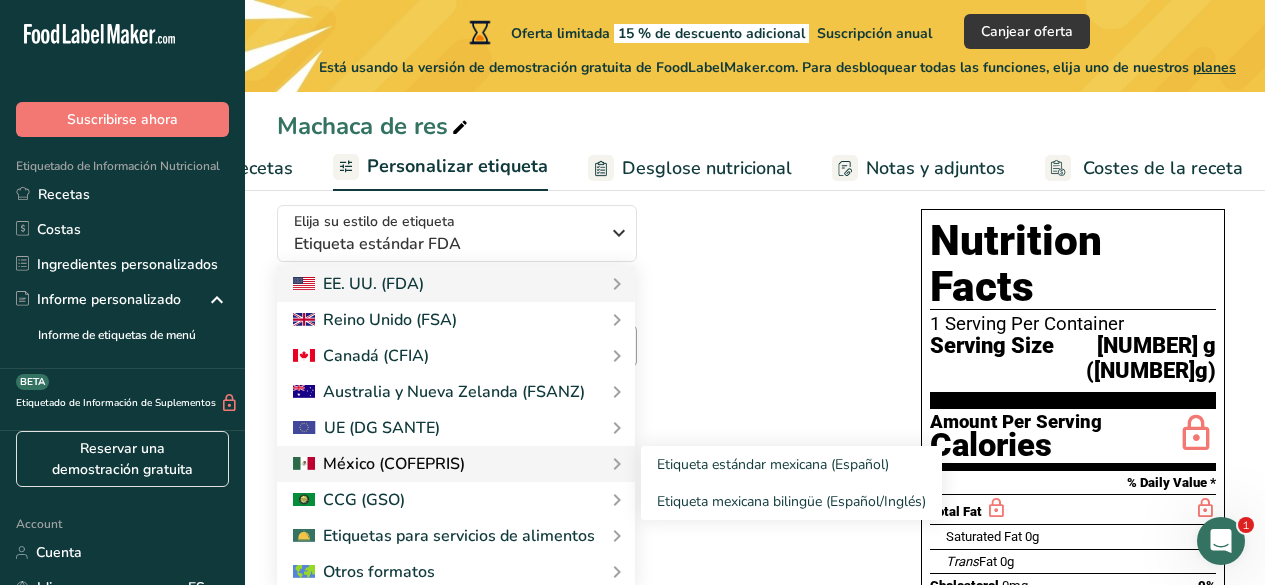 click at bounding box center (456, 464) 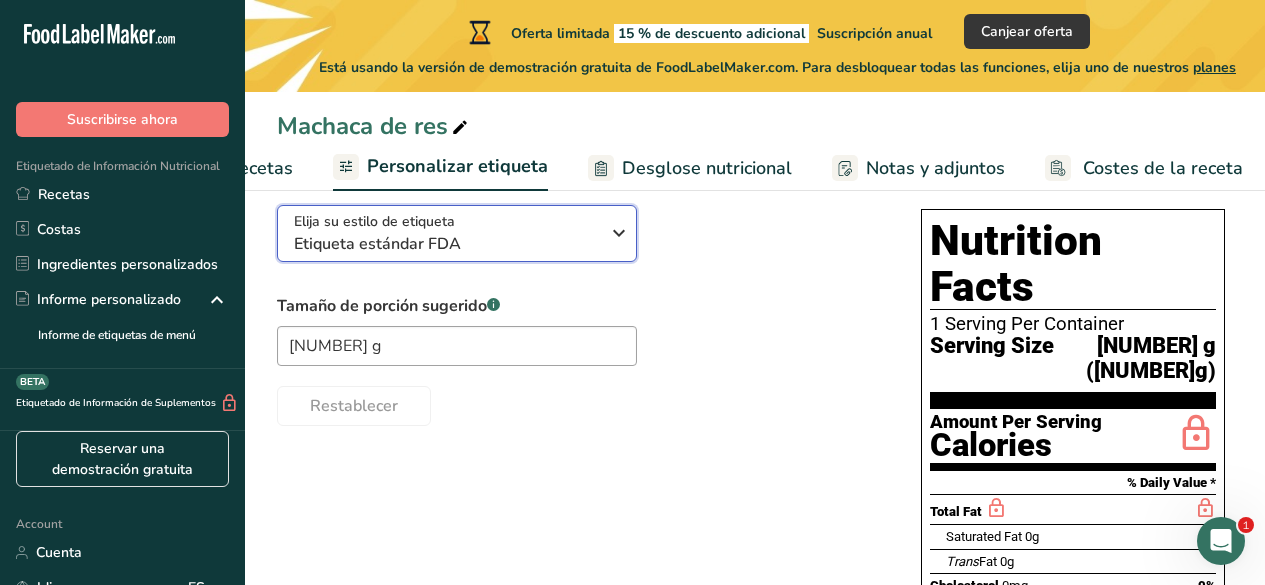click on "Etiqueta estándar FDA" at bounding box center [446, 244] 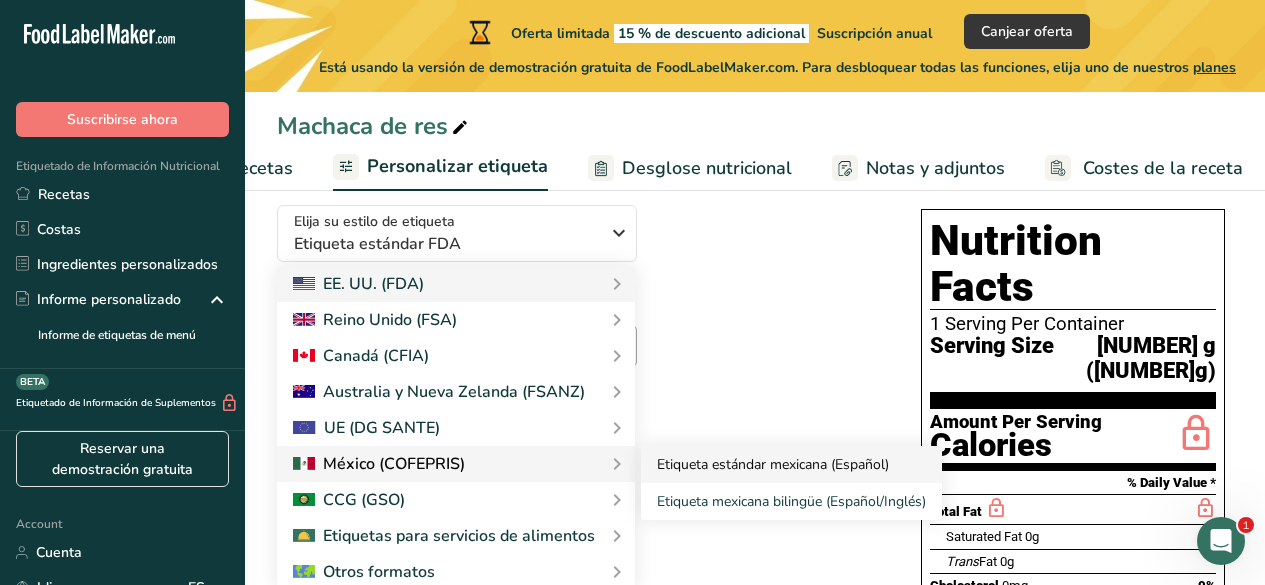 click on "Etiqueta estándar mexicana (Español)" at bounding box center (791, 464) 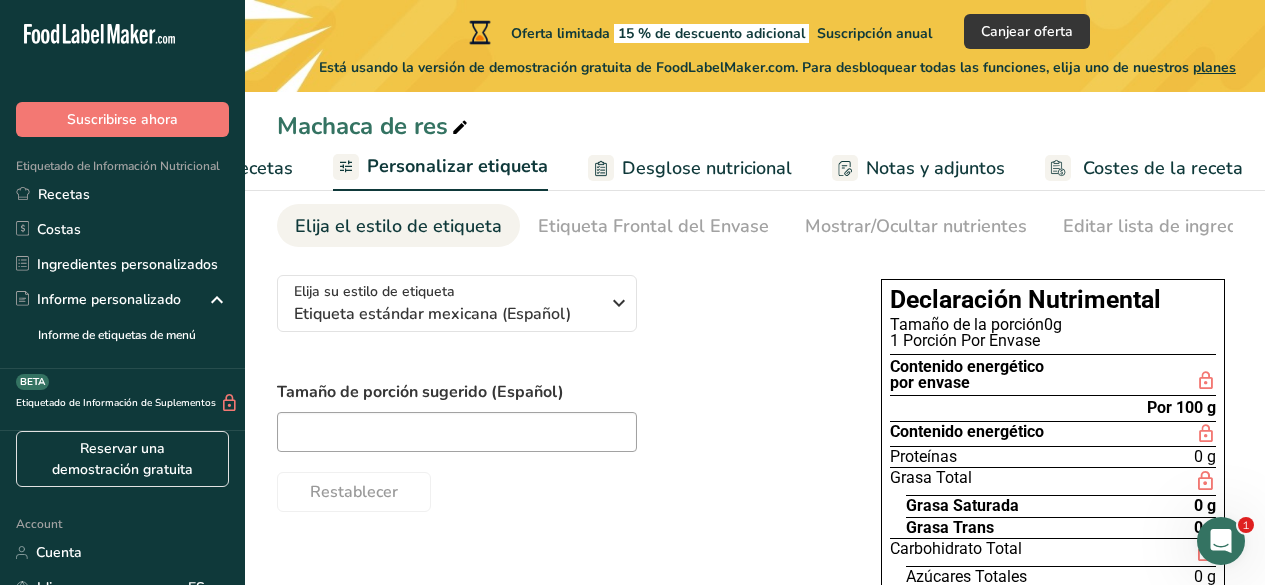 scroll, scrollTop: 83, scrollLeft: 0, axis: vertical 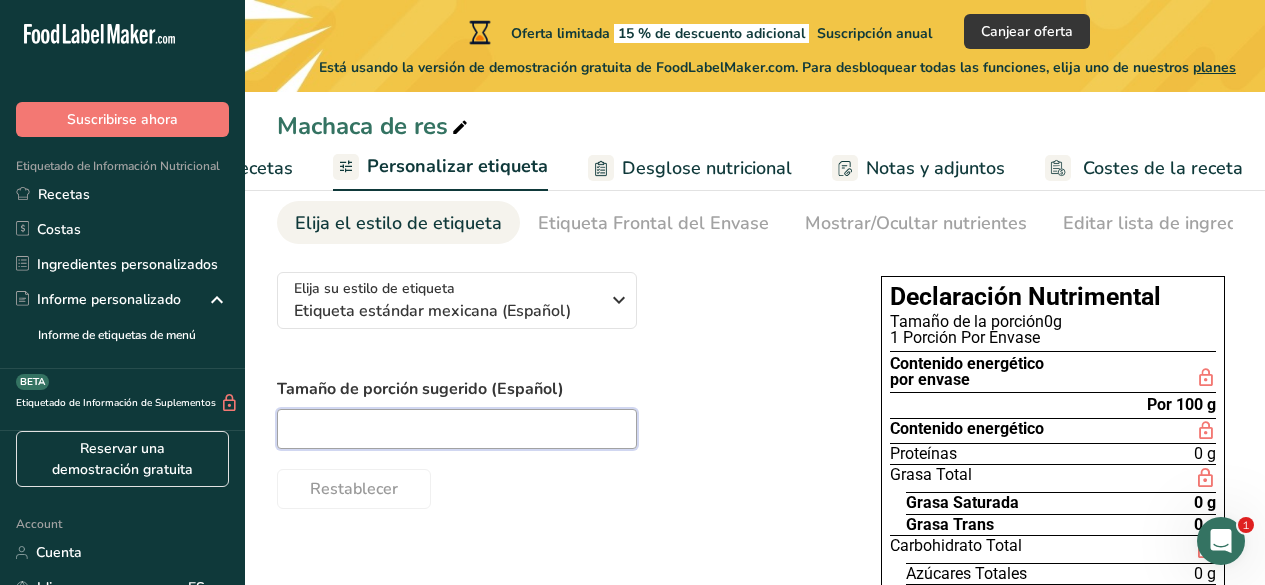 click at bounding box center (457, 429) 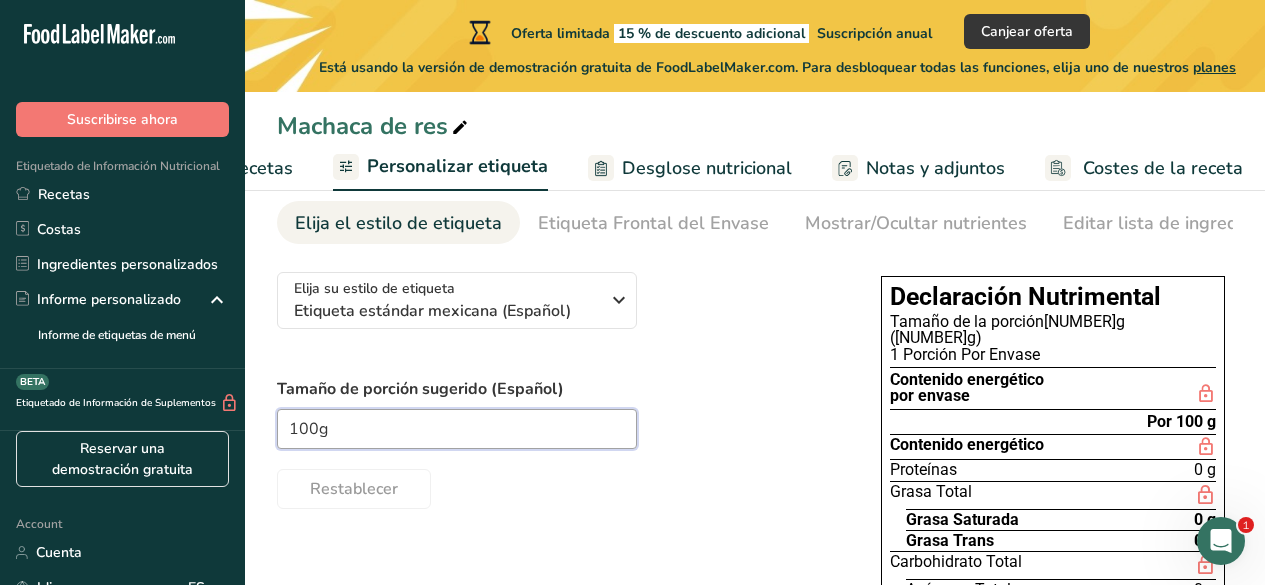 type on "100g" 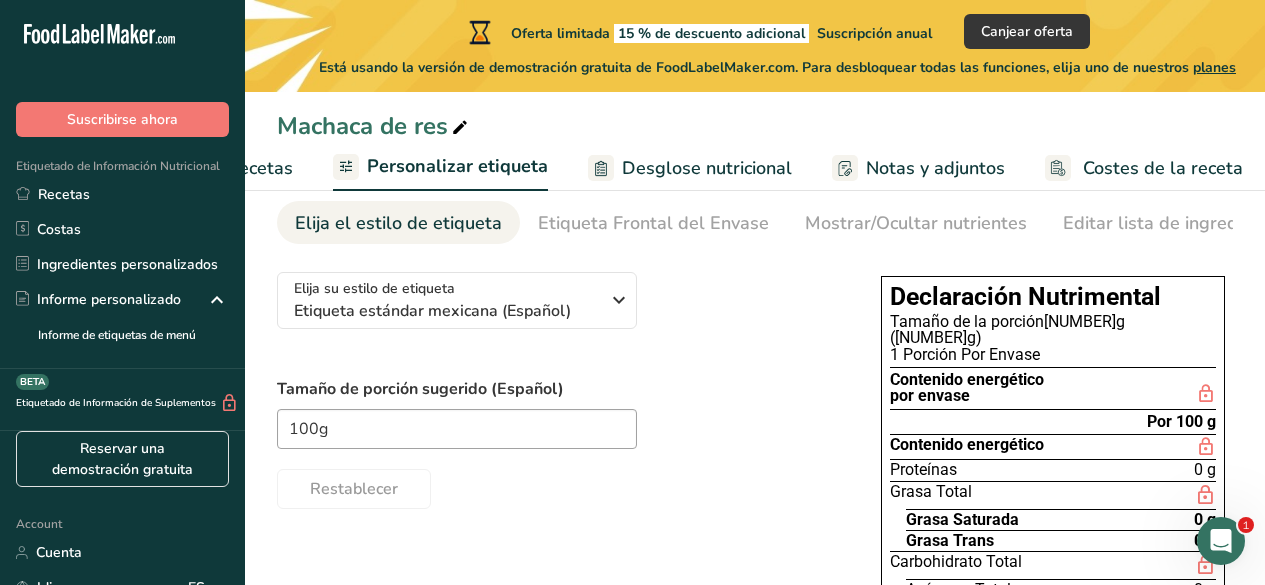 click on "Restablecer" at bounding box center (559, 485) 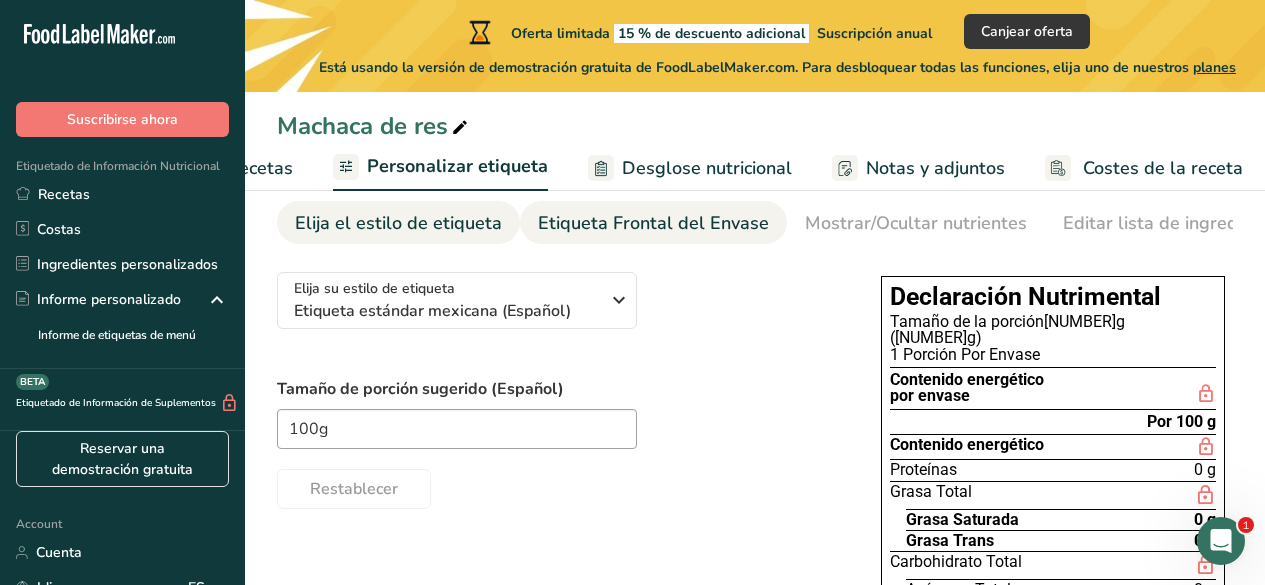 click on "Etiqueta Frontal del Envase" at bounding box center [653, 223] 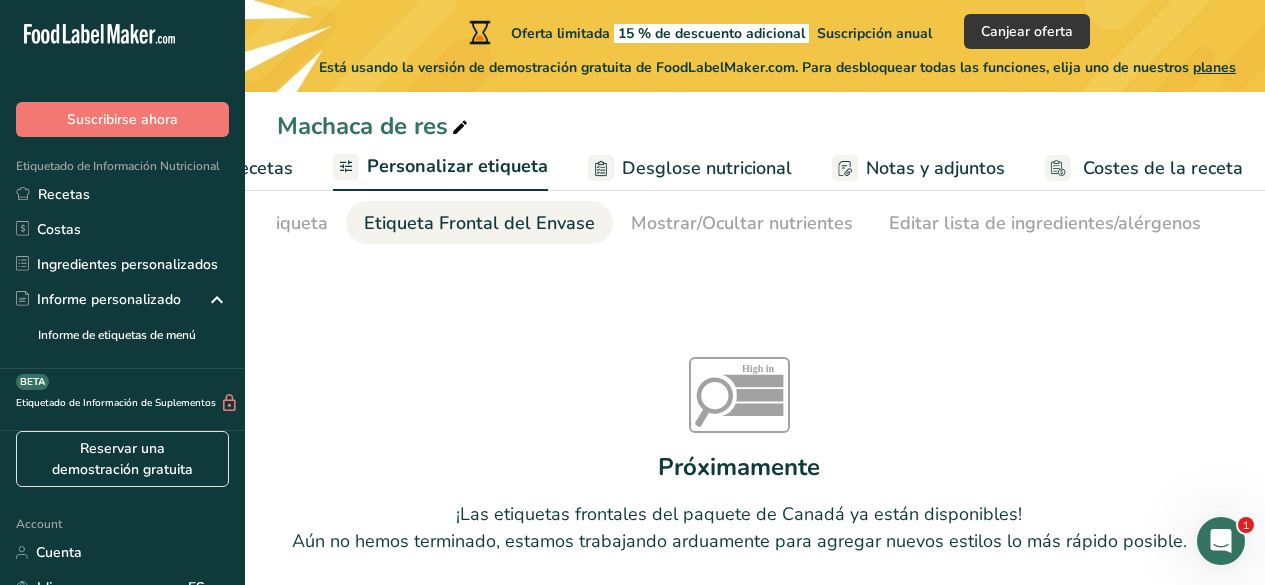 scroll, scrollTop: 0, scrollLeft: 238, axis: horizontal 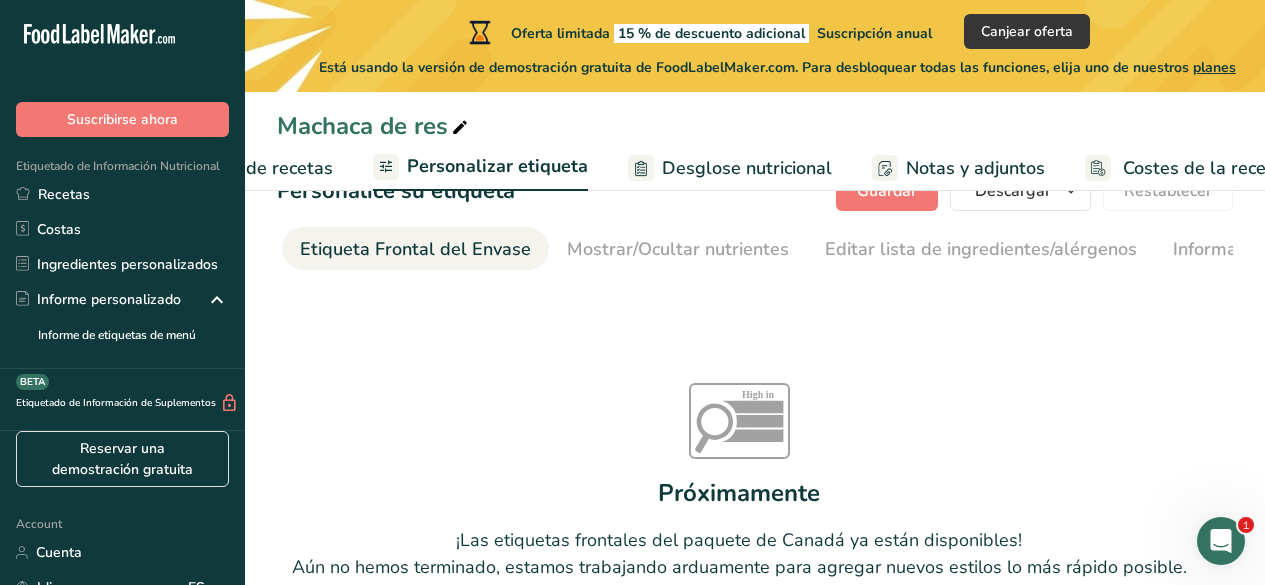 click on "Personalizar etiqueta" at bounding box center [497, 166] 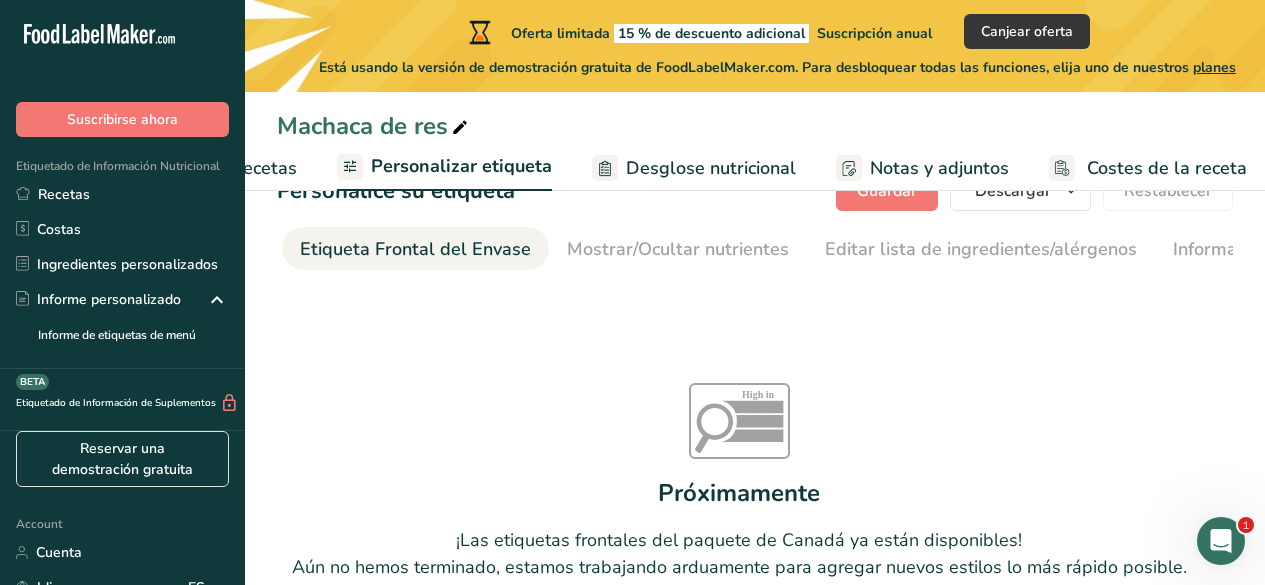scroll, scrollTop: 0, scrollLeft: 479, axis: horizontal 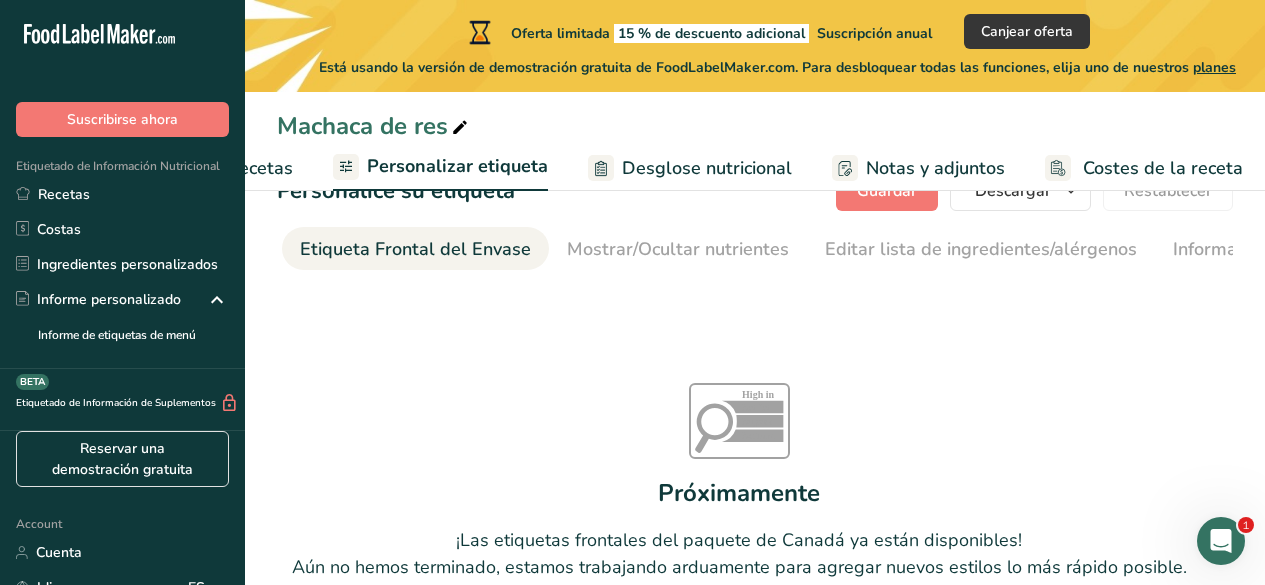 click on "Elaborador de recetas" at bounding box center (200, 168) 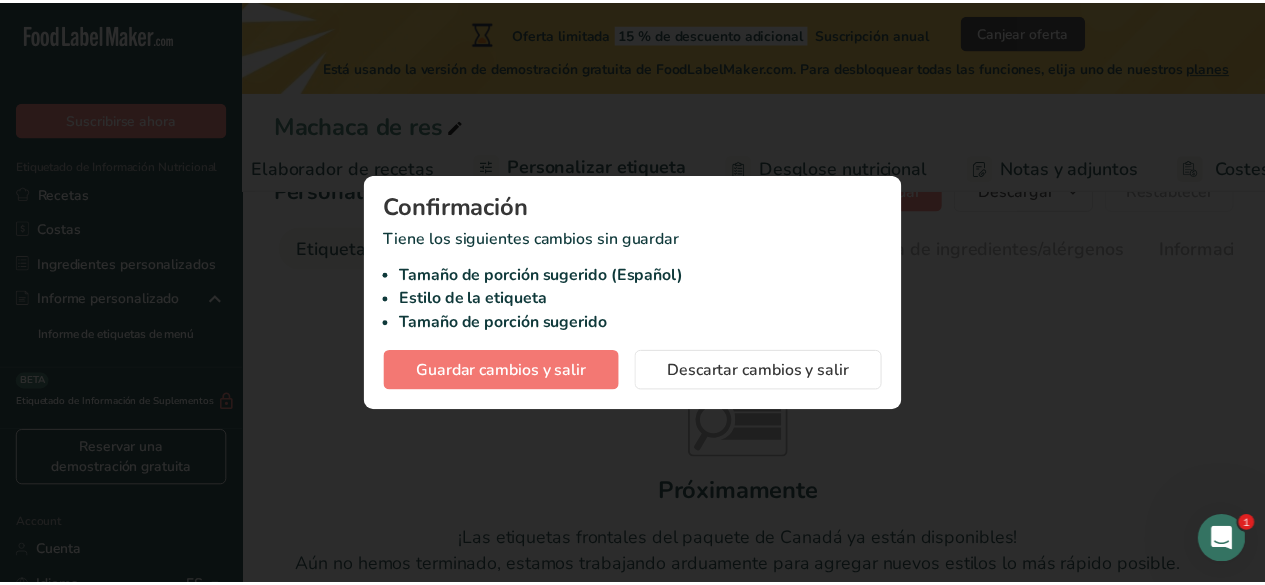 scroll, scrollTop: 0, scrollLeft: 278, axis: horizontal 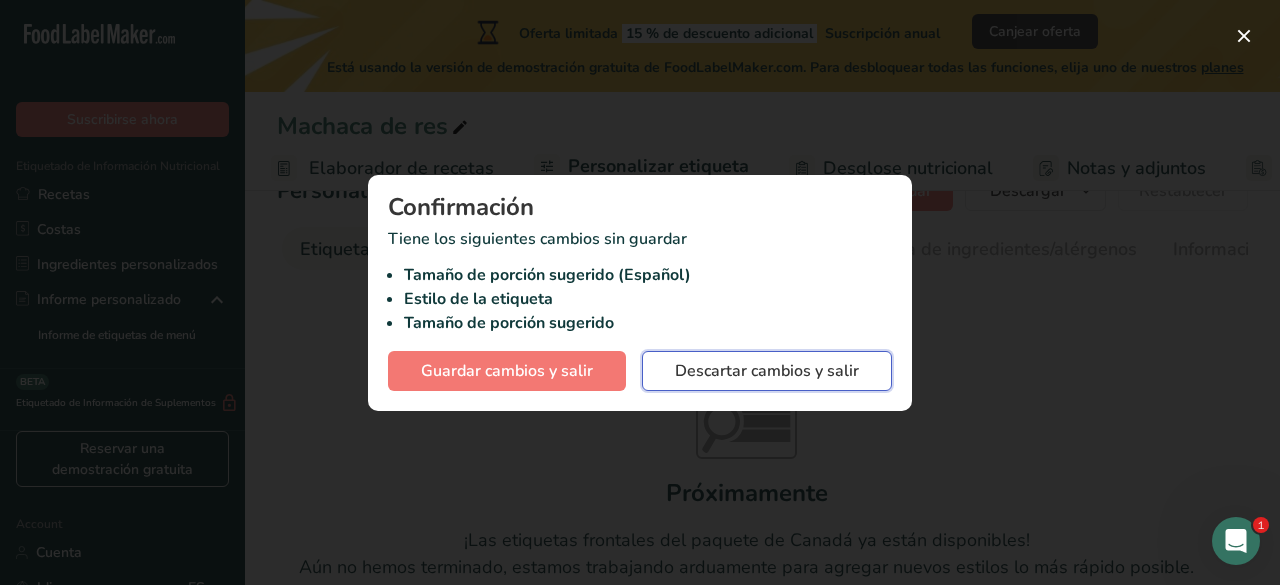 click on "Descartar cambios y salir" at bounding box center (767, 371) 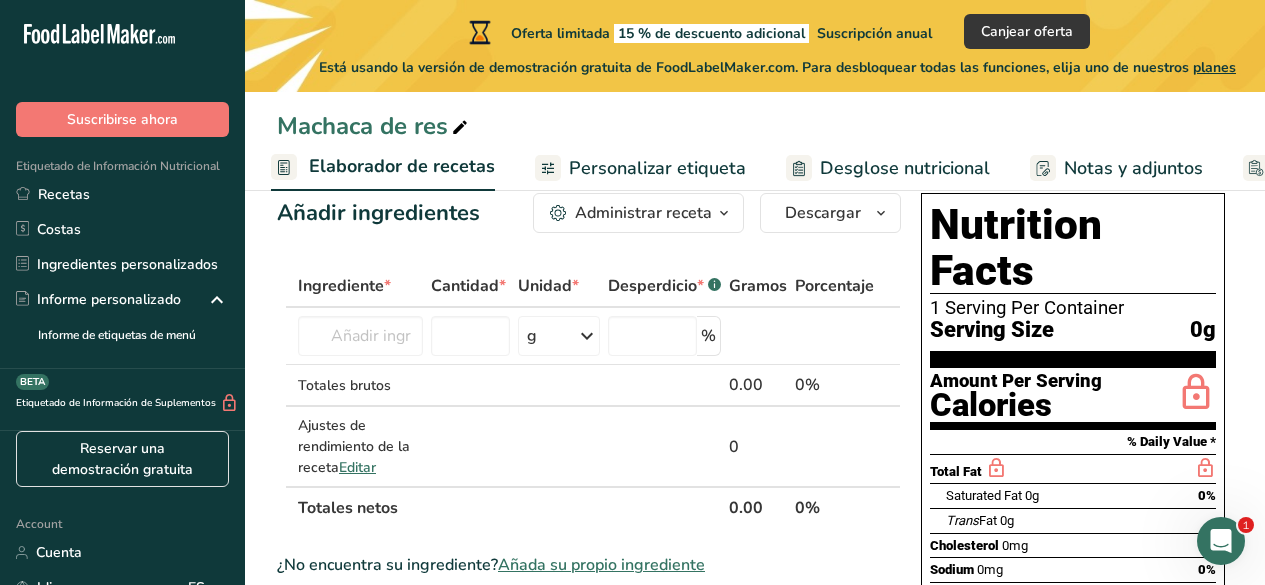 scroll, scrollTop: 41, scrollLeft: 0, axis: vertical 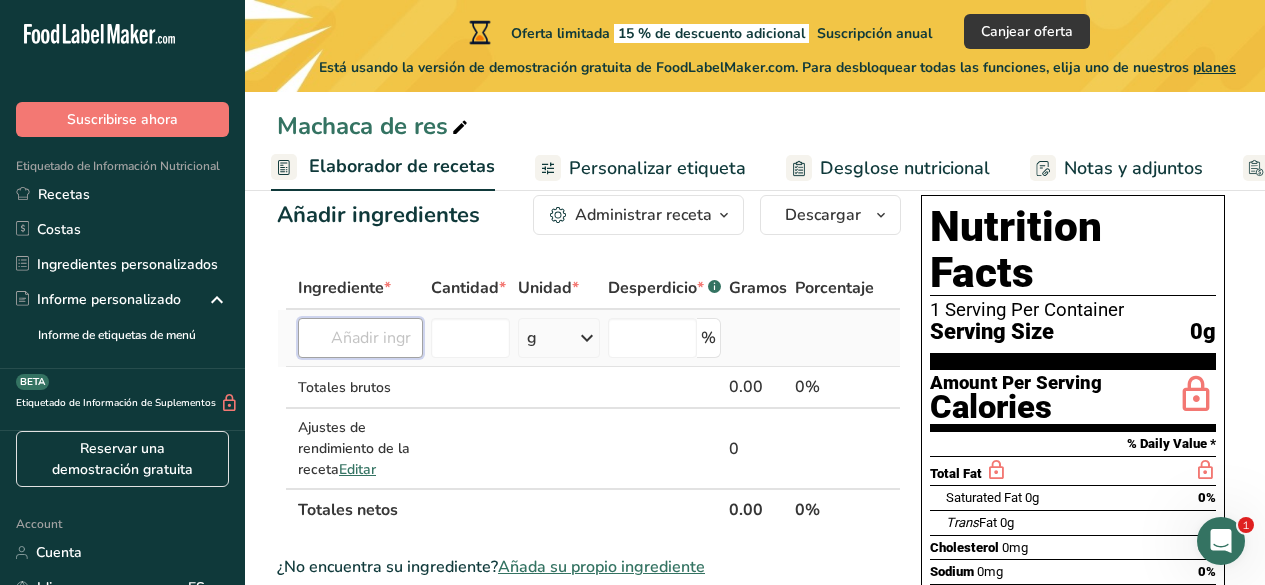 click at bounding box center [360, 338] 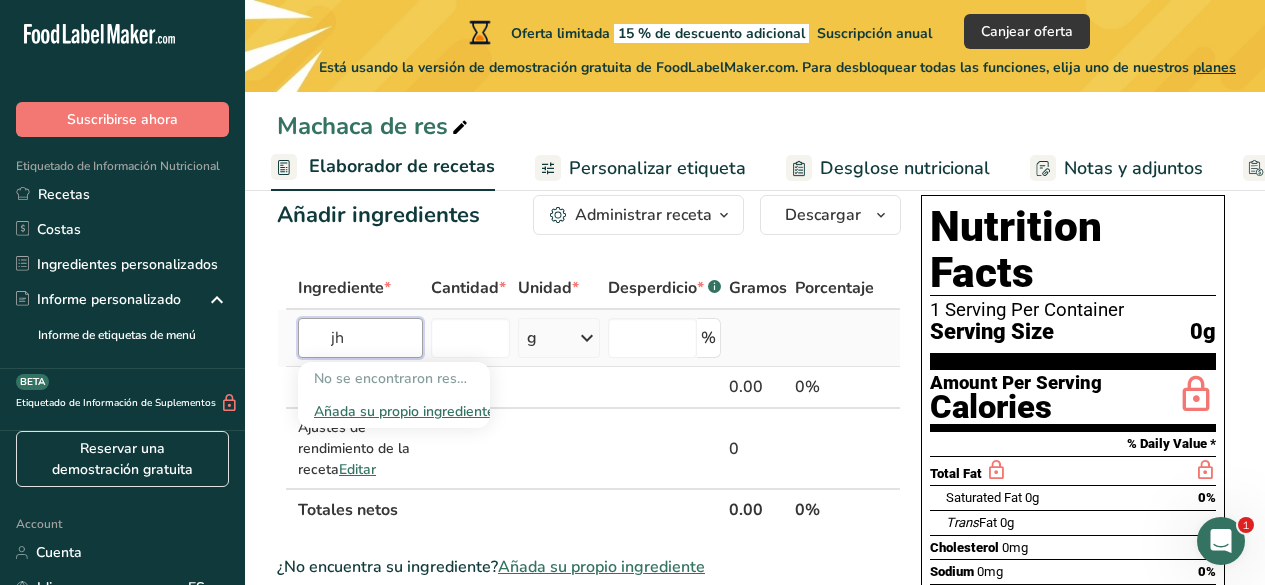 type on "j" 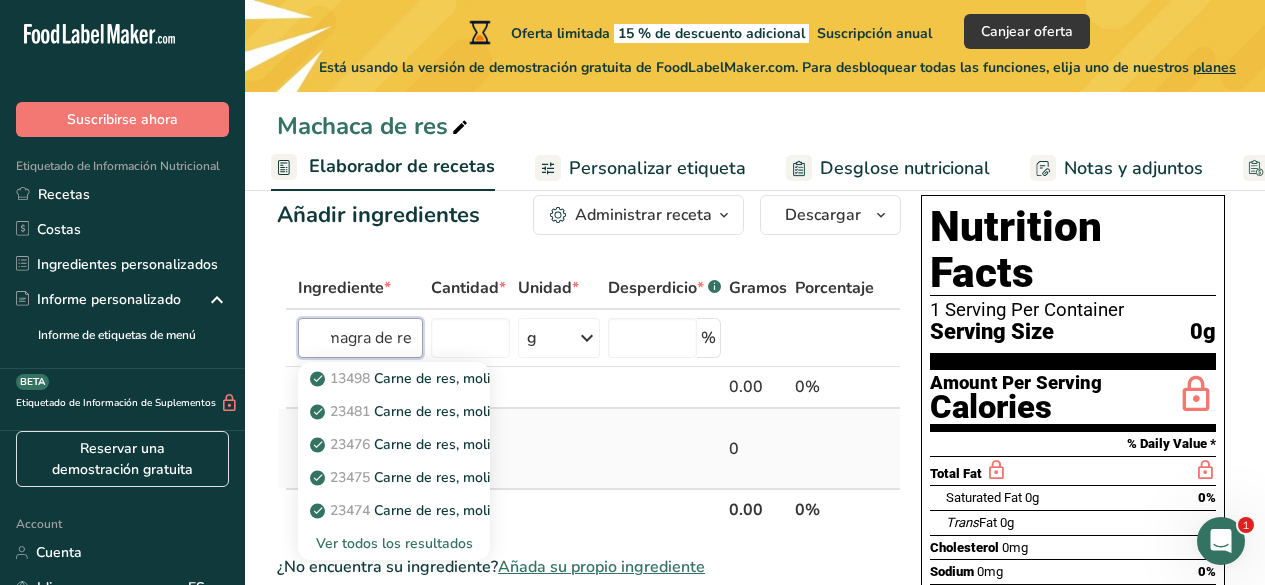 scroll, scrollTop: 0, scrollLeft: 56, axis: horizontal 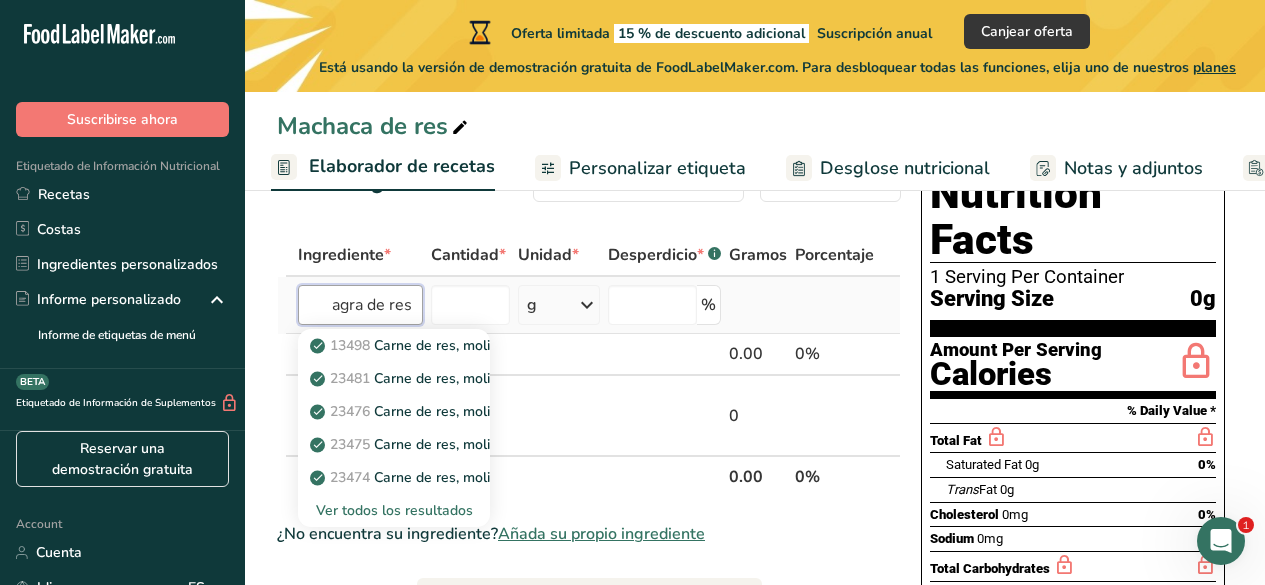 type on "carne magra de res" 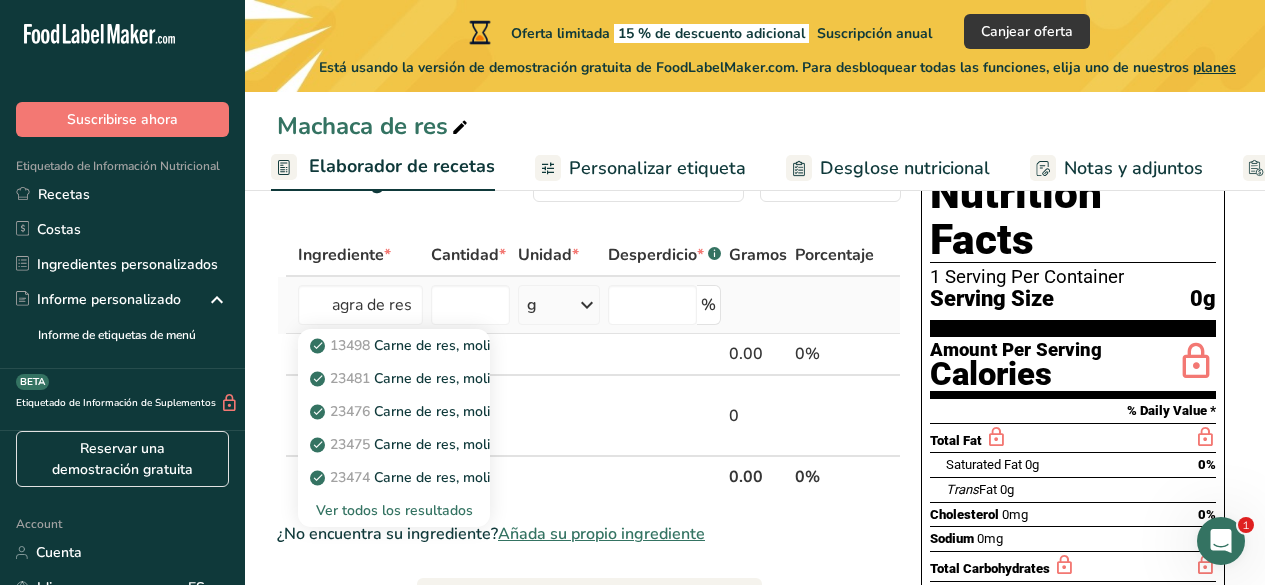 click on "Ver todos los resultados" at bounding box center [394, 510] 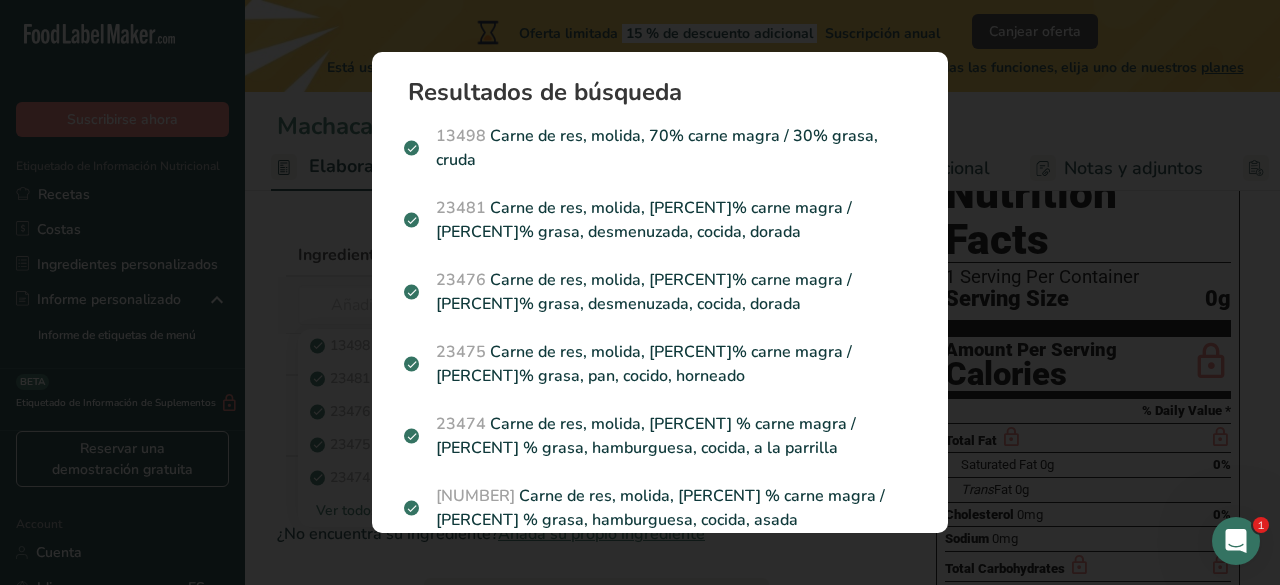 scroll, scrollTop: 0, scrollLeft: 0, axis: both 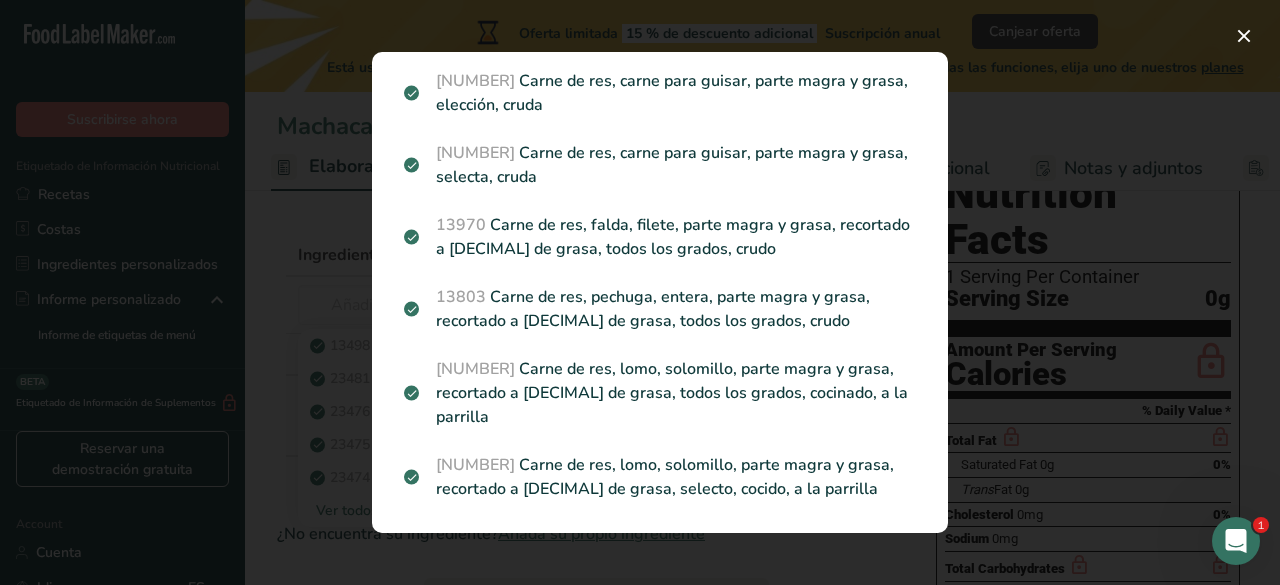 click at bounding box center (640, 292) 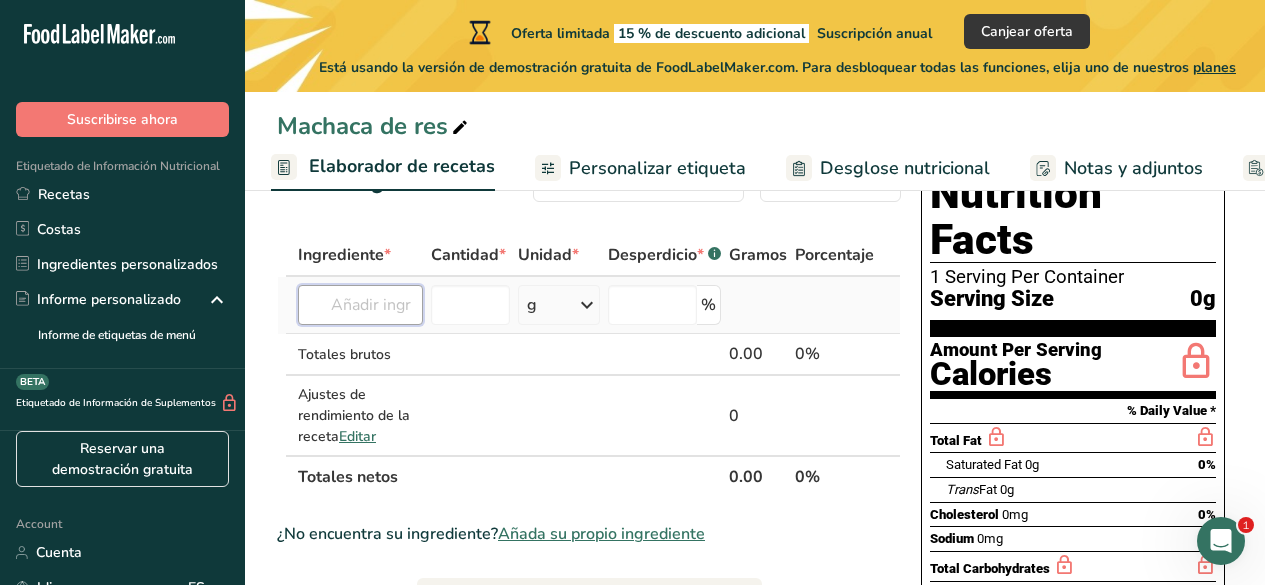 click at bounding box center (360, 305) 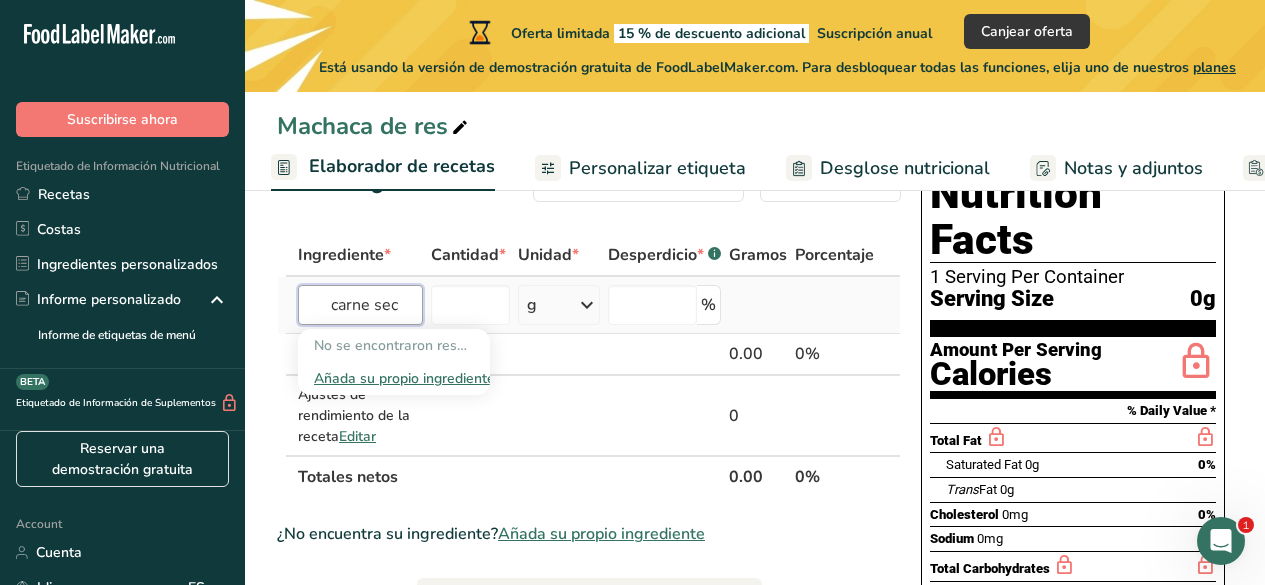 scroll, scrollTop: 0, scrollLeft: 0, axis: both 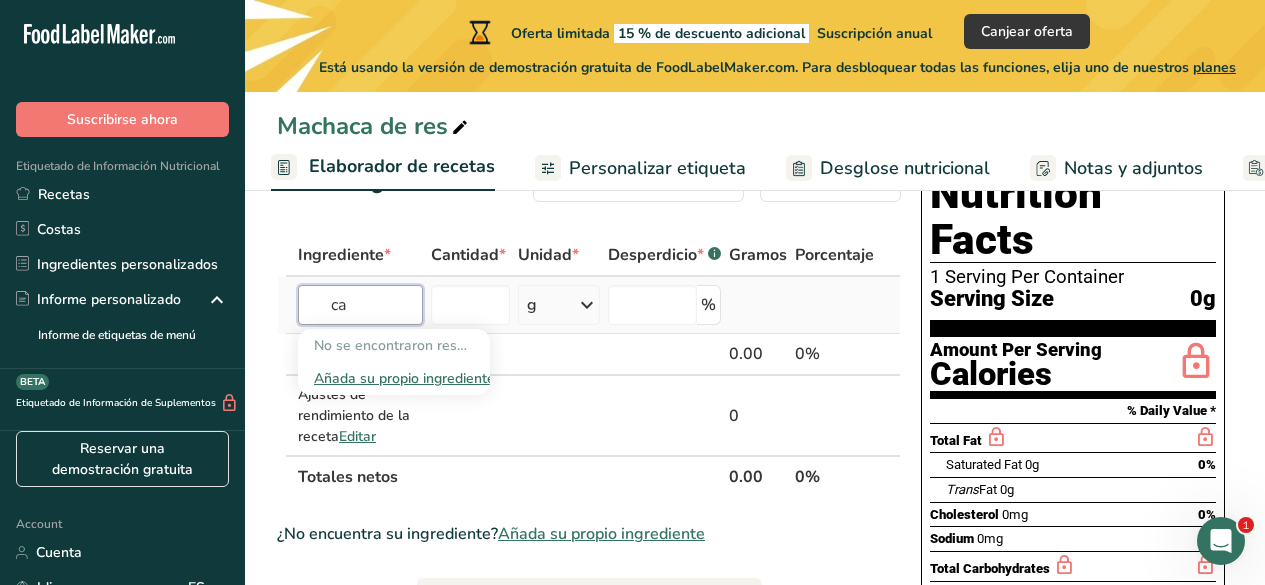type on "c" 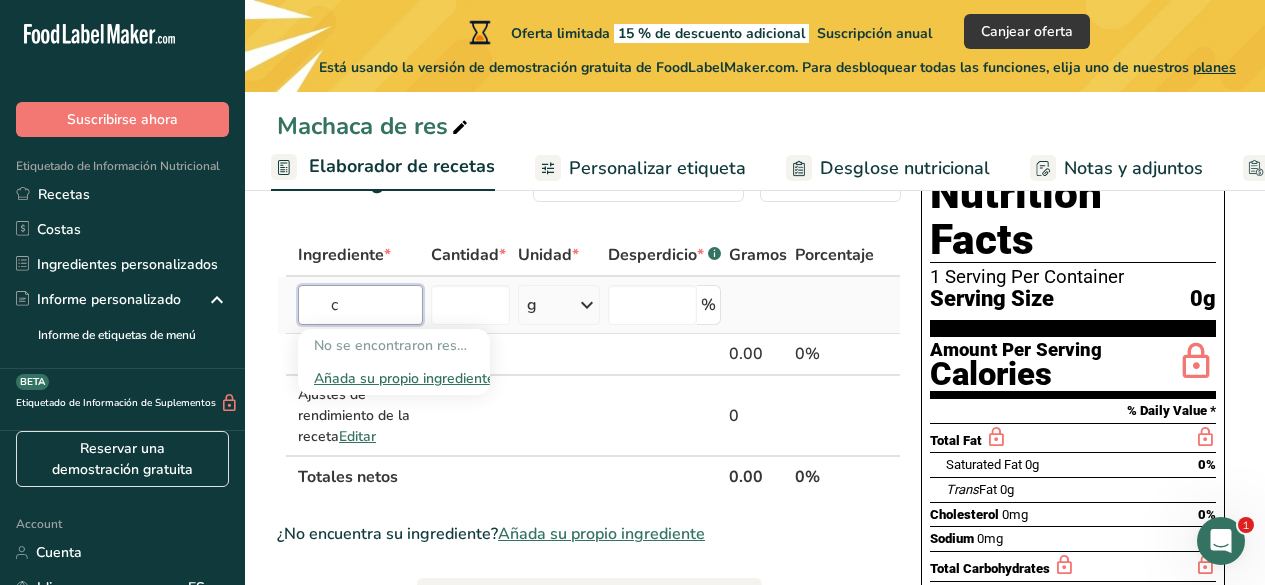 type 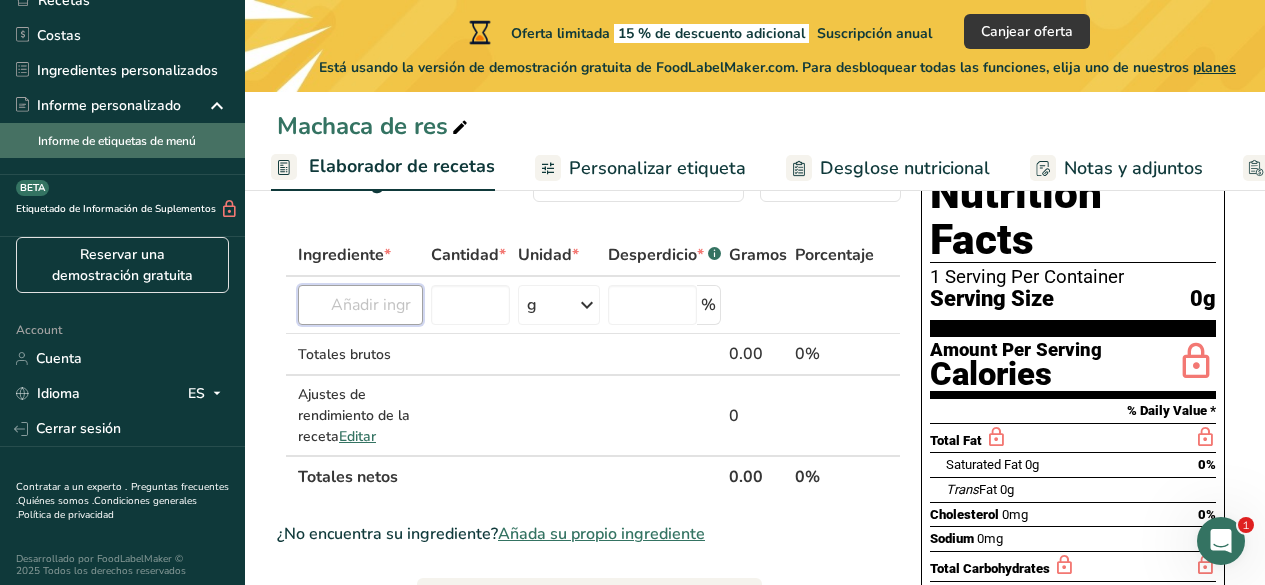 scroll, scrollTop: 222, scrollLeft: 0, axis: vertical 